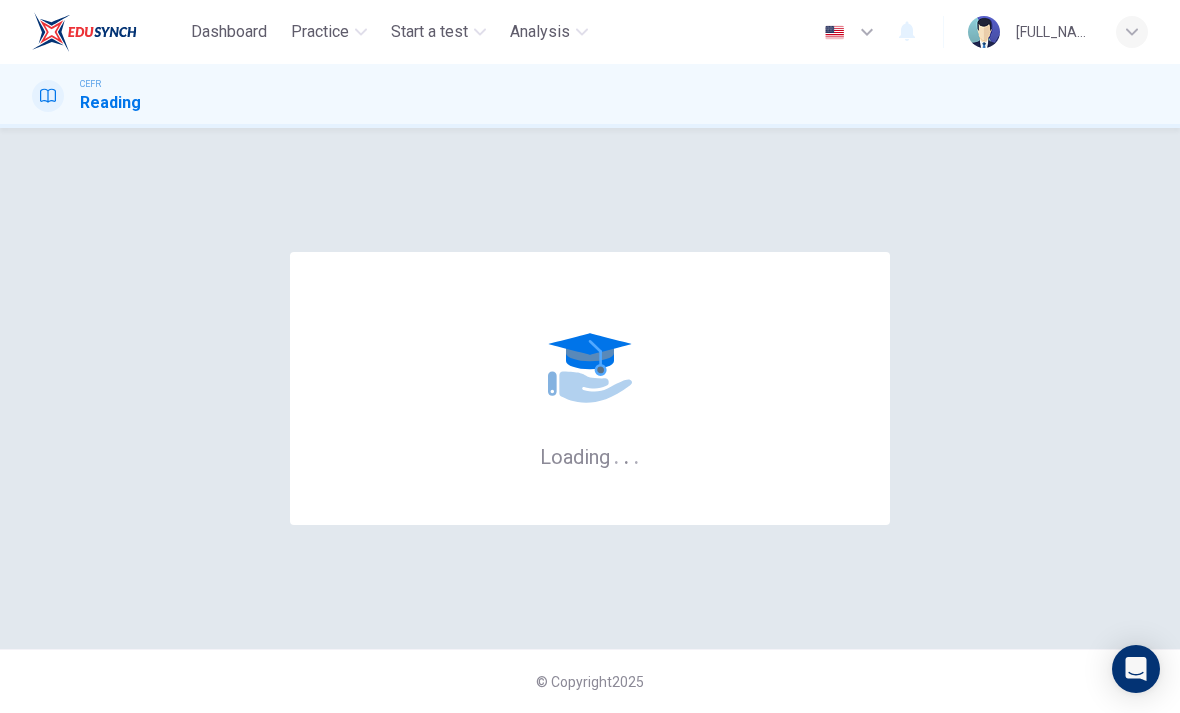 scroll, scrollTop: 0, scrollLeft: 0, axis: both 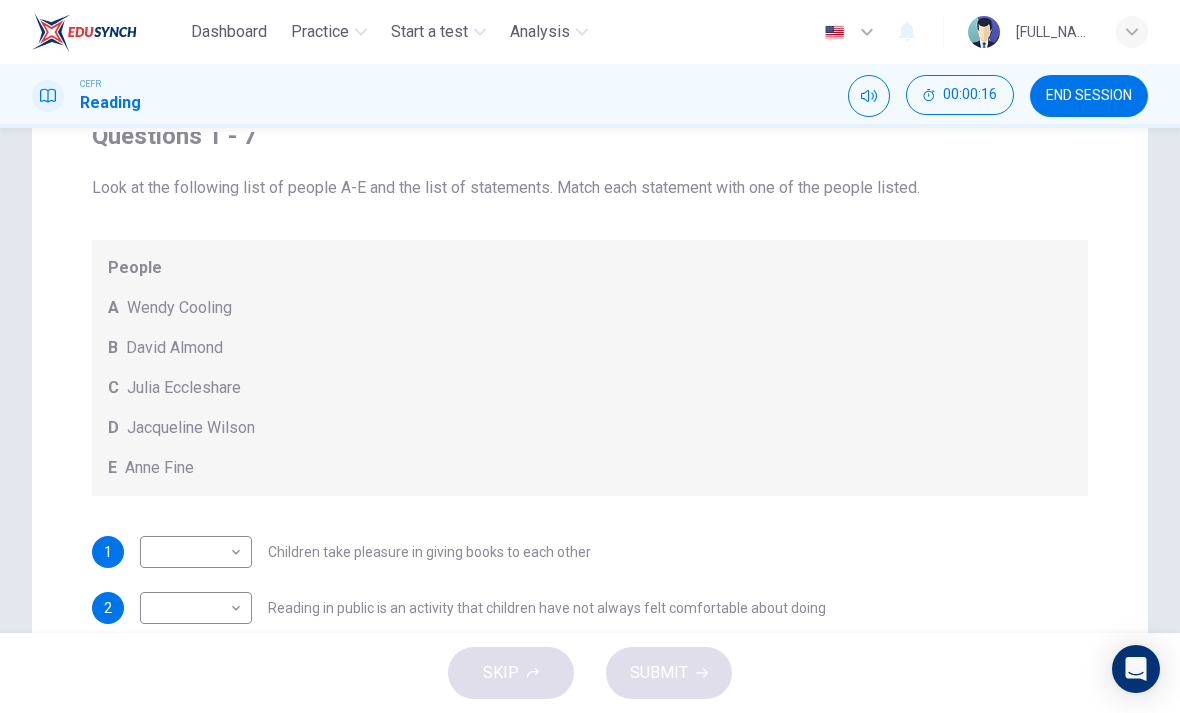 click at bounding box center (869, 96) 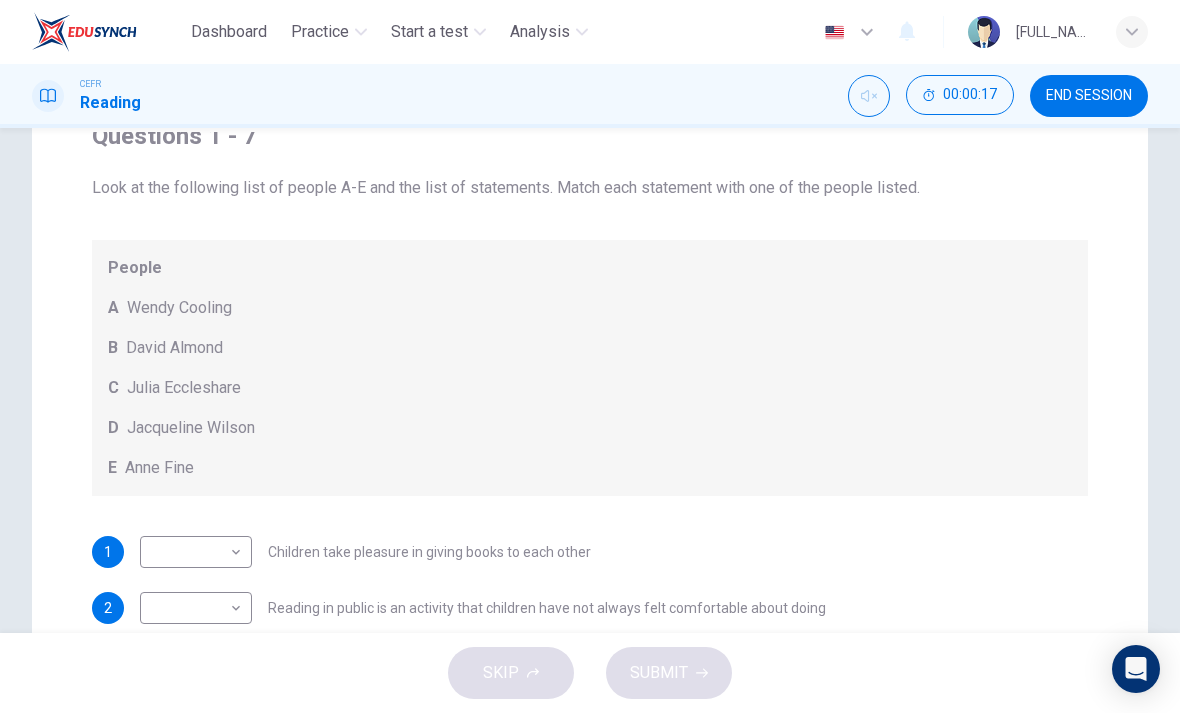 click at bounding box center (869, 96) 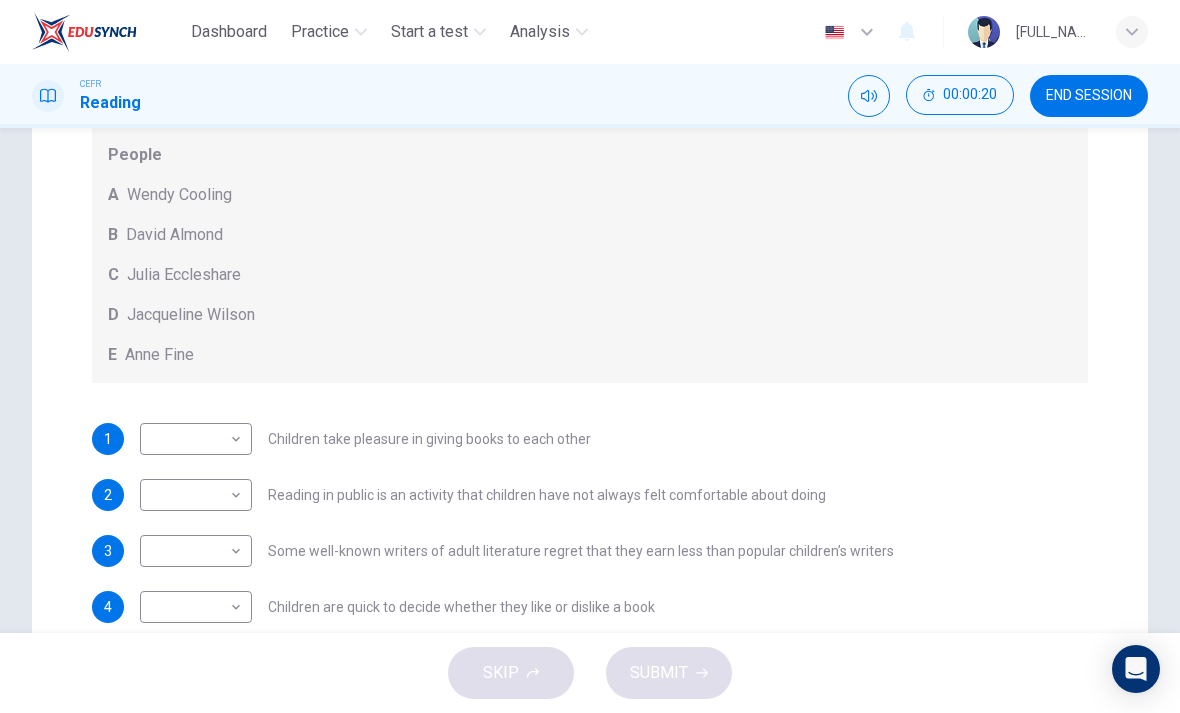 scroll, scrollTop: 268, scrollLeft: 0, axis: vertical 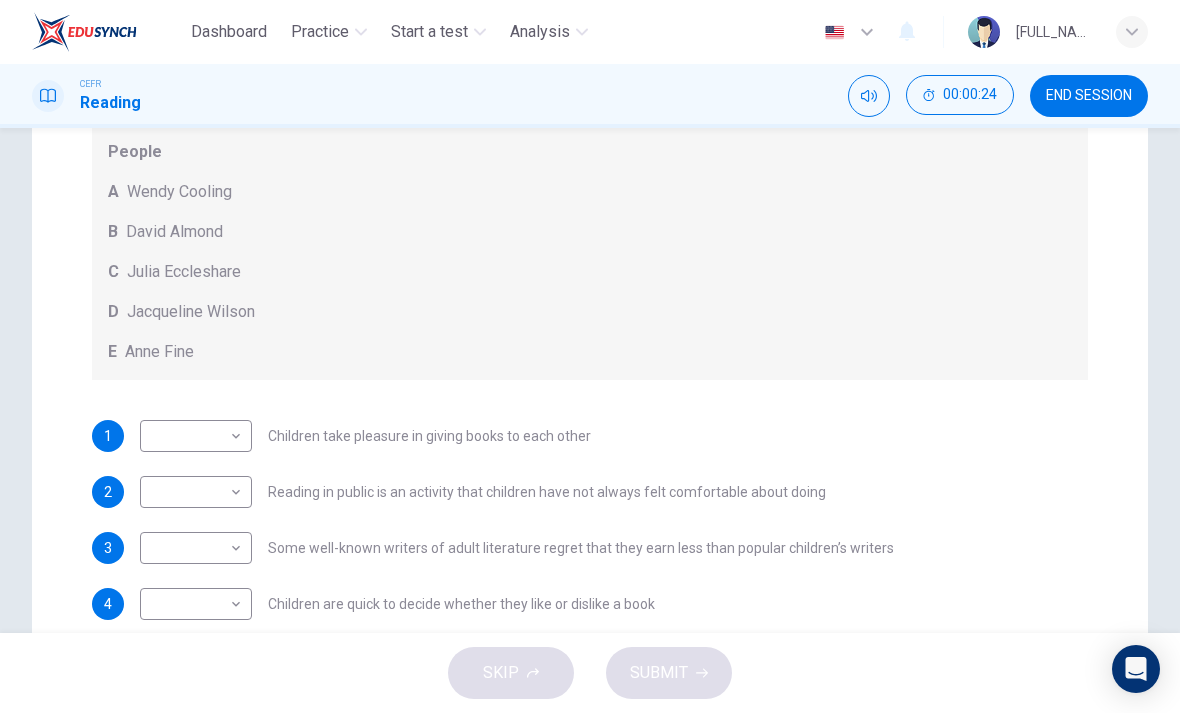 click on "Dashboard Practice Start a test Analysis English en ​ [FULL_NAME] CEFR Reading 00:00:24 END SESSION Question Passage Questions 1 - 7 Look at the following list of people A-E and the list of statements. Match each statement with one of the people listed. People A Wendy Cooling B David Almond C Julia Eccleshare D Jacqueline Wilson E Anne Fine 1 ​ ​ Children take pleasure in giving books to each other 2 ​ ​ Reading in public is an activity that children have not always felt comfortable about doing 3 ​ ​ Some well-known writers of adult literature regret that they earn less than popular children’s writers 4 ​ ​ Children are quick to decide whether they like or dislike a book 5 ​ ​ Children will read many books by an author that they like 6 ​ ​ The public do not realise how much children read today 7 ​ ​ We are experiencing a rise in the popularity of children’s literature Twist in the Tale CLICK TO ZOOM Click to Zoom A B C D E F G H I J SKIP SUBMIT
2025" at bounding box center (590, 356) 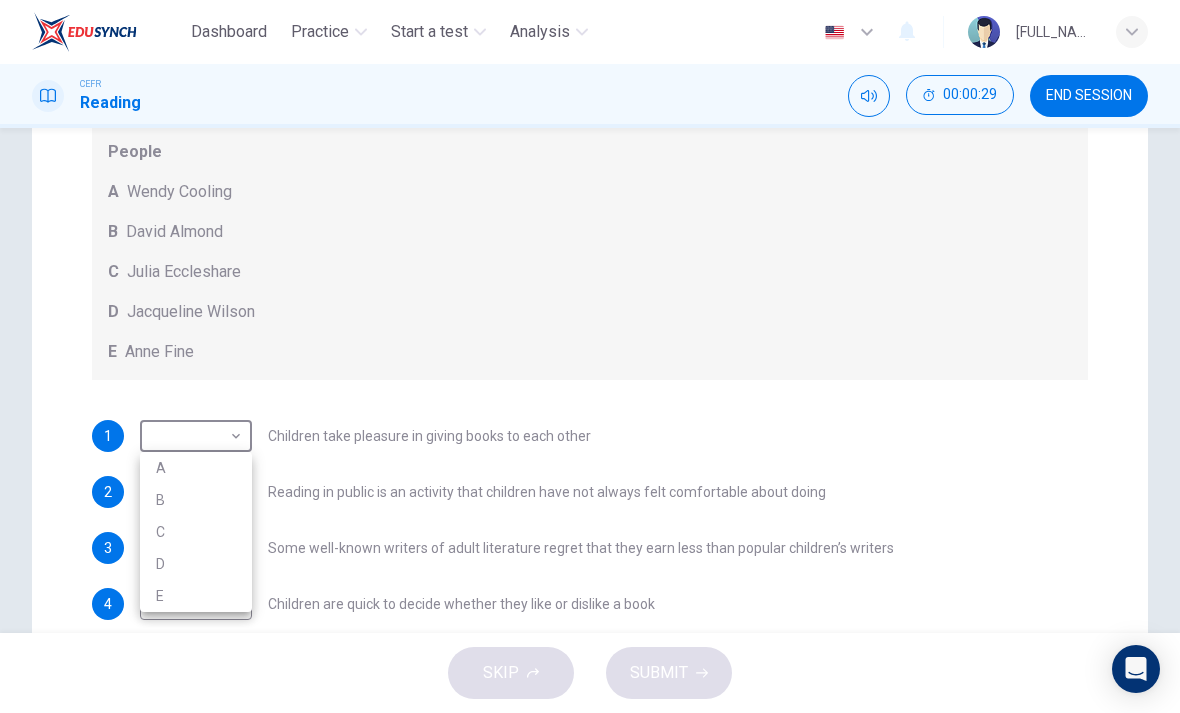 click at bounding box center (590, 356) 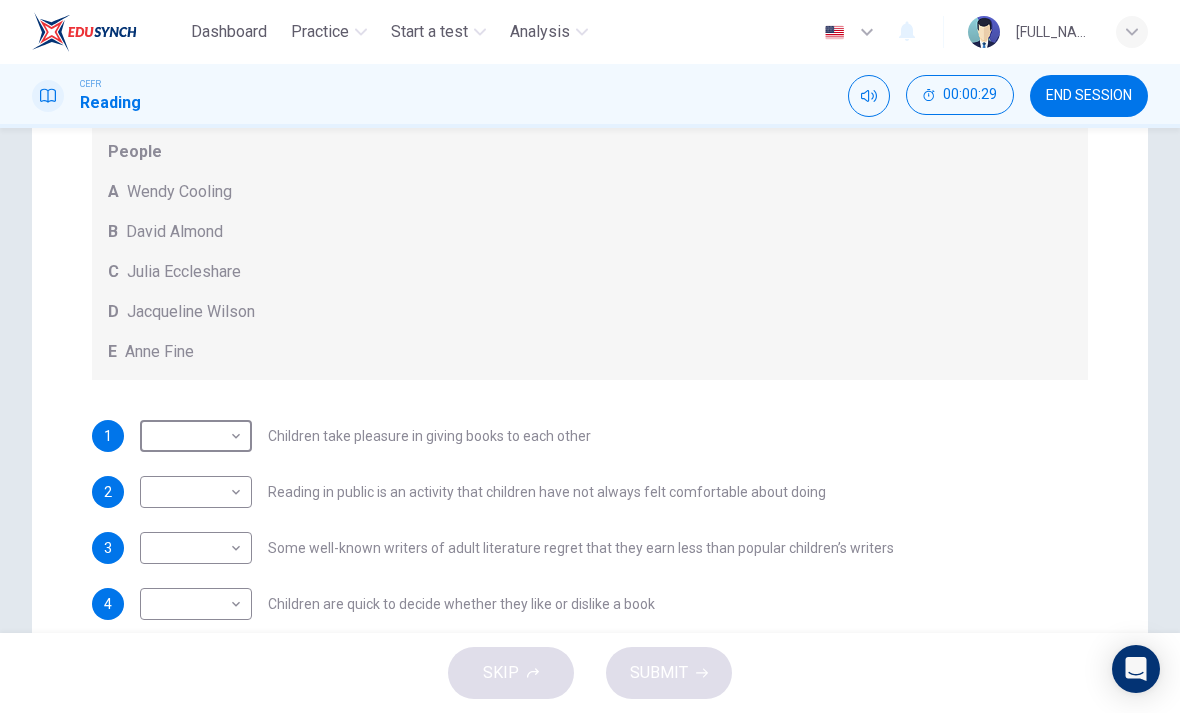 click on "A B C D E" at bounding box center [590, 356] 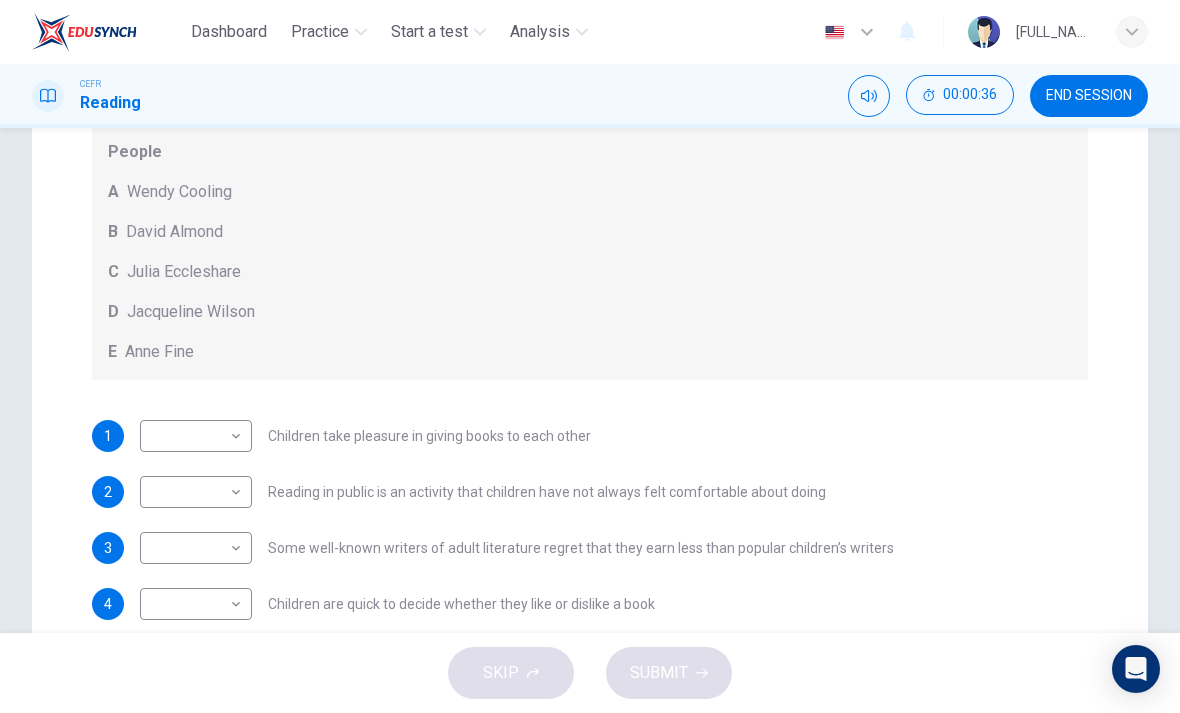 scroll, scrollTop: 28, scrollLeft: 0, axis: vertical 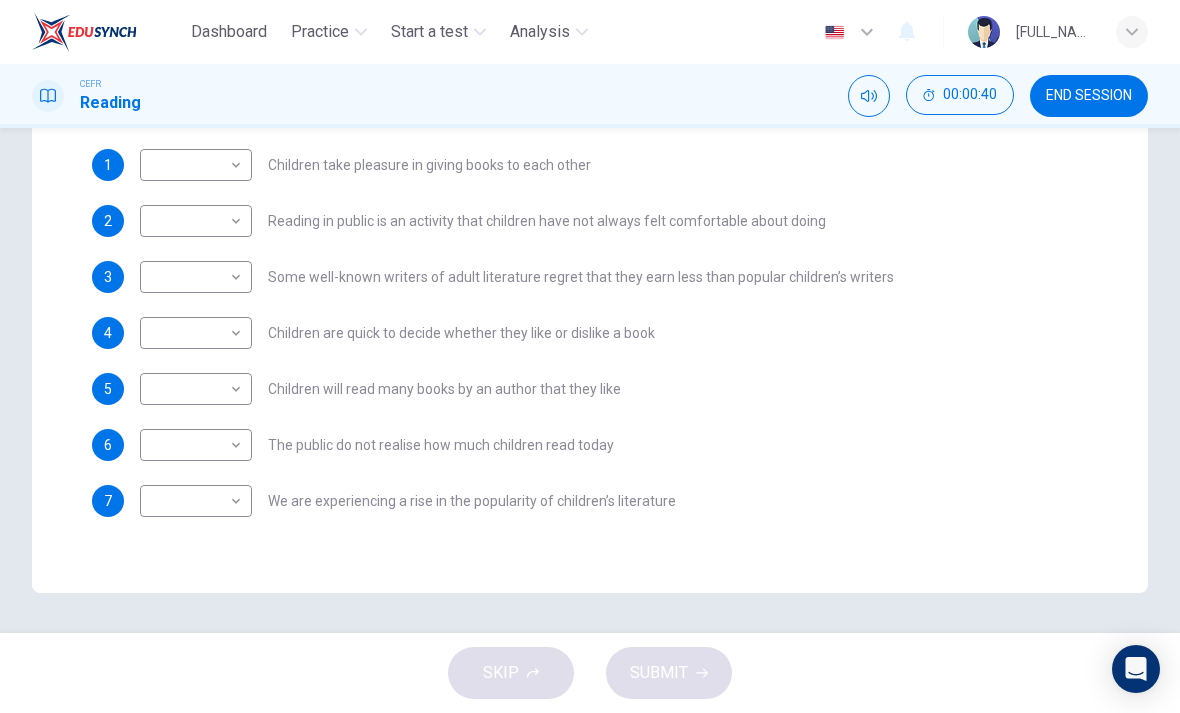 click on "Dashboard Practice Start a test Analysis English en ​ [FULL_NAME] CEFR Reading 00:00:40 END SESSION Question Passage Questions 1 - 7 Look at the following list of people A-E and the list of statements. Match each statement with one of the people listed. People A Wendy Cooling B David Almond C Julia Eccleshare D Jacqueline Wilson E Anne Fine 1 ​ ​ Children take pleasure in giving books to each other 2 ​ ​ Reading in public is an activity that children have not always felt comfortable about doing 3 ​ ​ Some well-known writers of adult literature regret that they earn less than popular children’s writers 4 ​ ​ Children are quick to decide whether they like or dislike a book 5 ​ ​ Children will read many books by an author that they like 6 ​ ​ The public do not realise how much children read today 7 ​ ​ We are experiencing a rise in the popularity of children’s literature Twist in the Tale CLICK TO ZOOM Click to Zoom A B C D E F G H I J SKIP SUBMIT
2025" at bounding box center (590, 356) 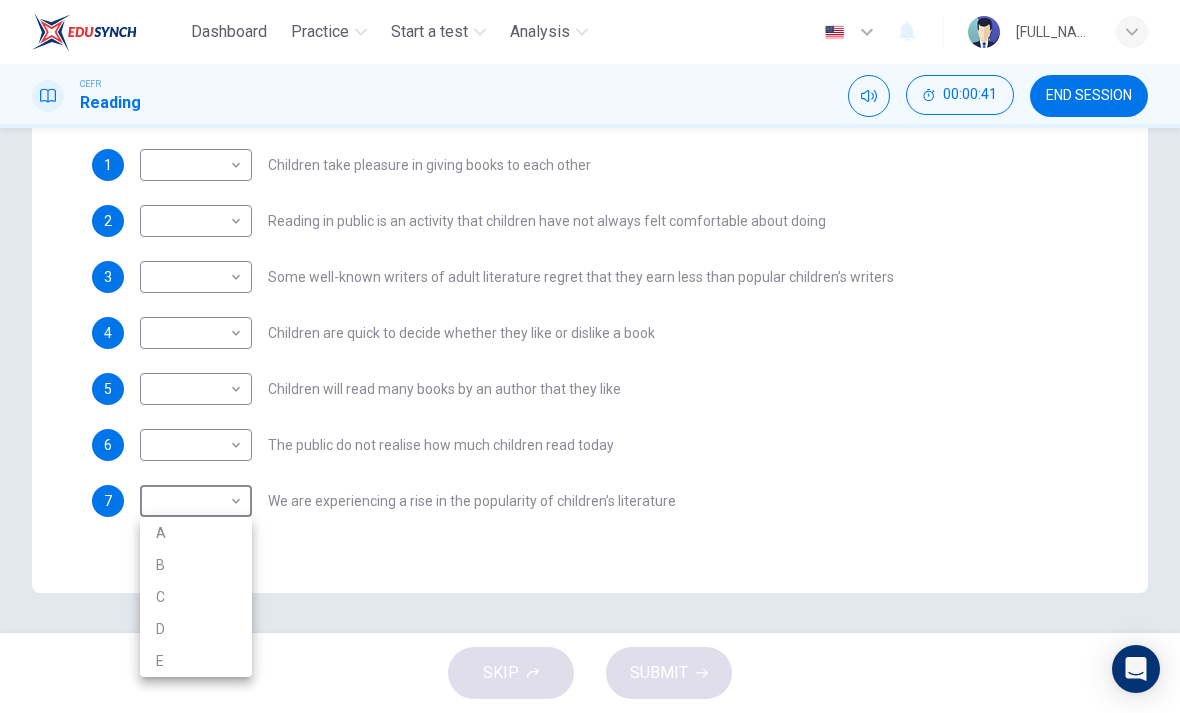 click at bounding box center [590, 356] 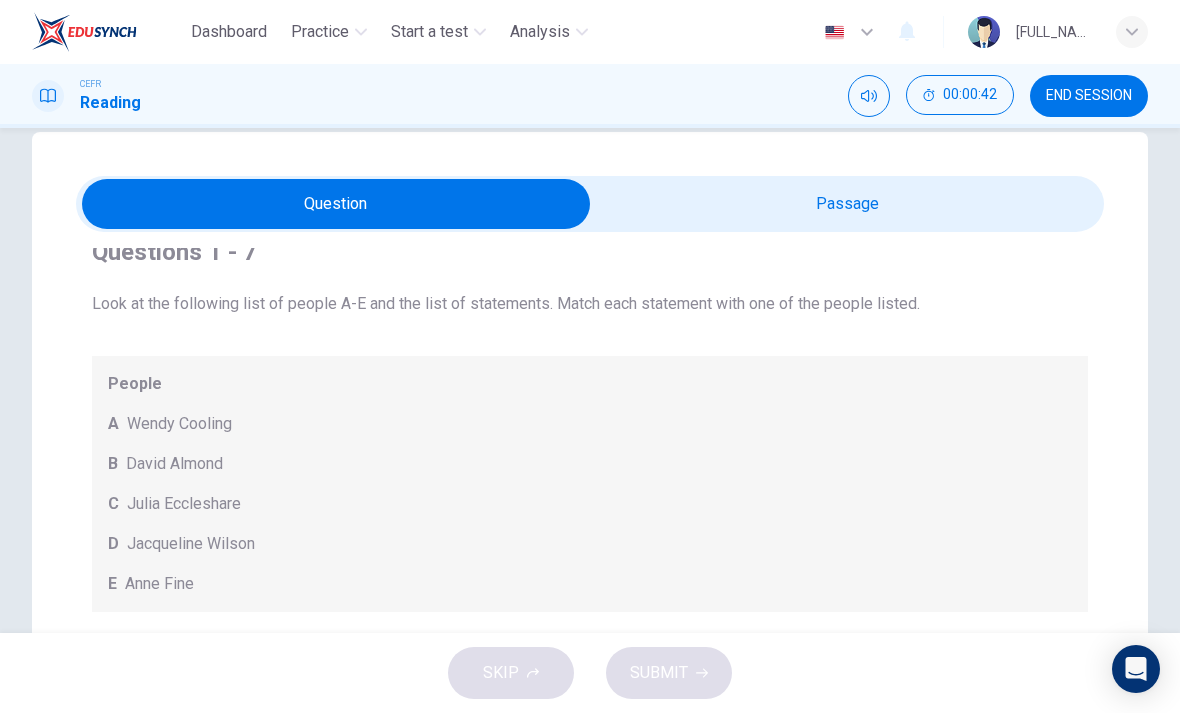 scroll, scrollTop: 40, scrollLeft: 0, axis: vertical 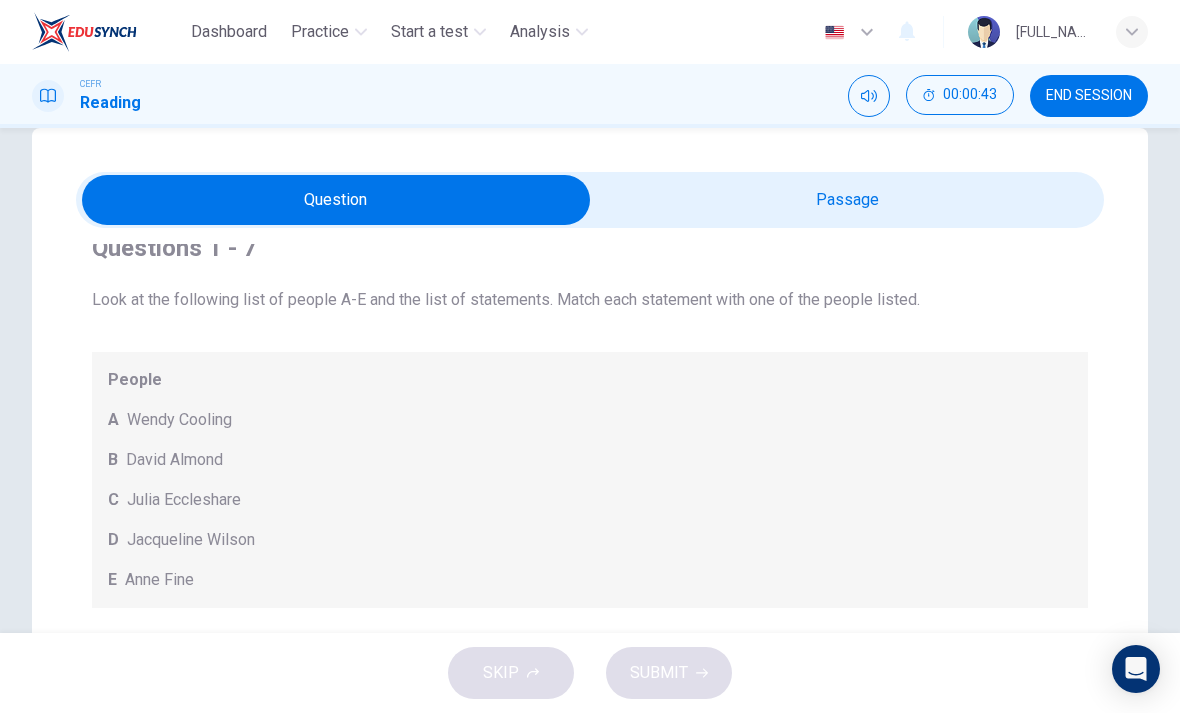 click on "People A Wendy Cooling B David Almond C Julia Eccleshare D Jacqueline Wilson E Anne Fine" at bounding box center (590, 480) 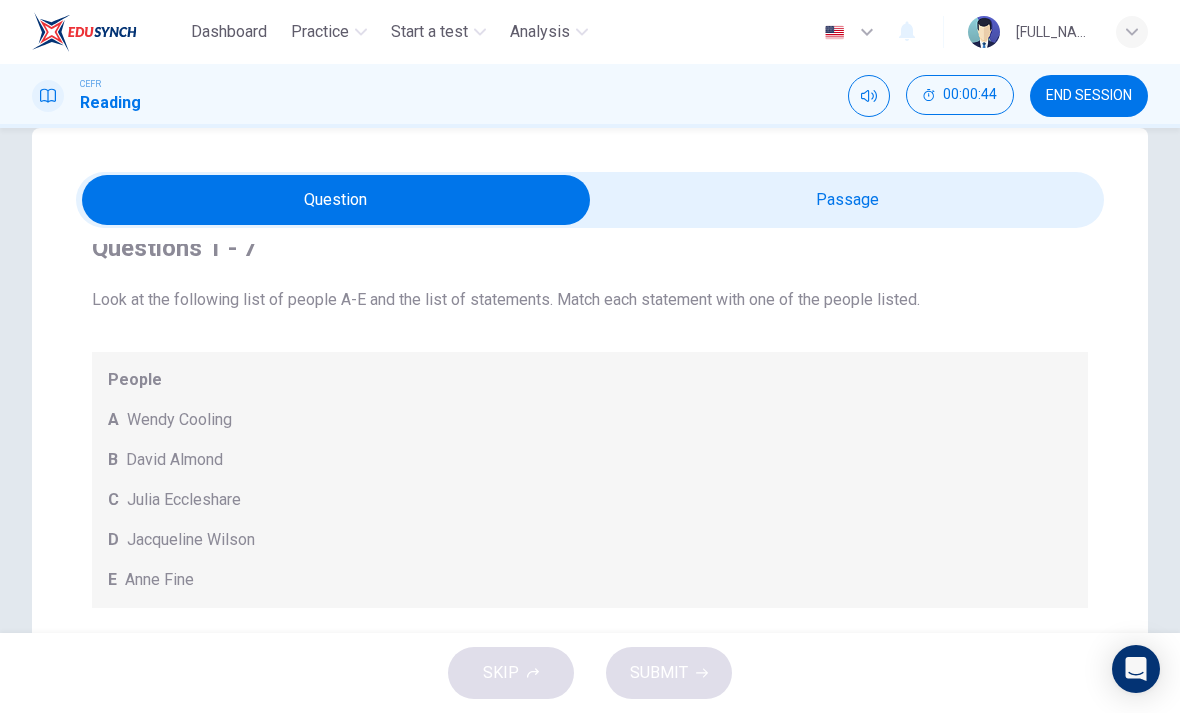 click on "A [NAME]" at bounding box center (590, 420) 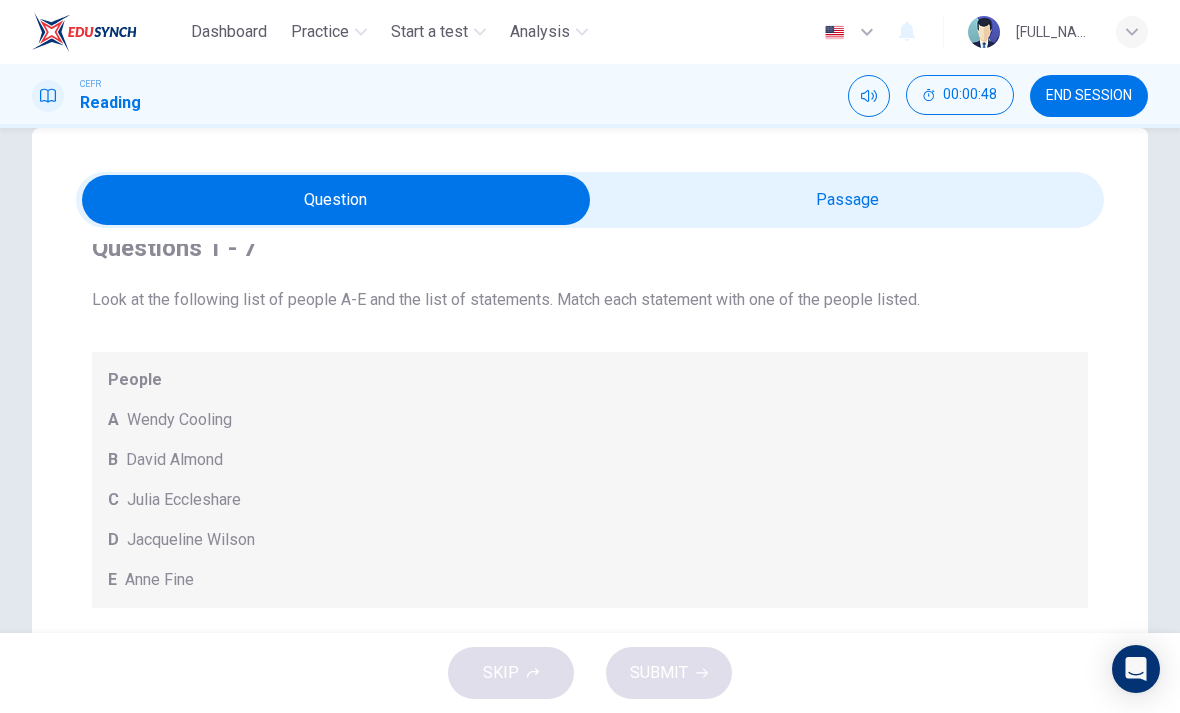 scroll, scrollTop: 28, scrollLeft: 0, axis: vertical 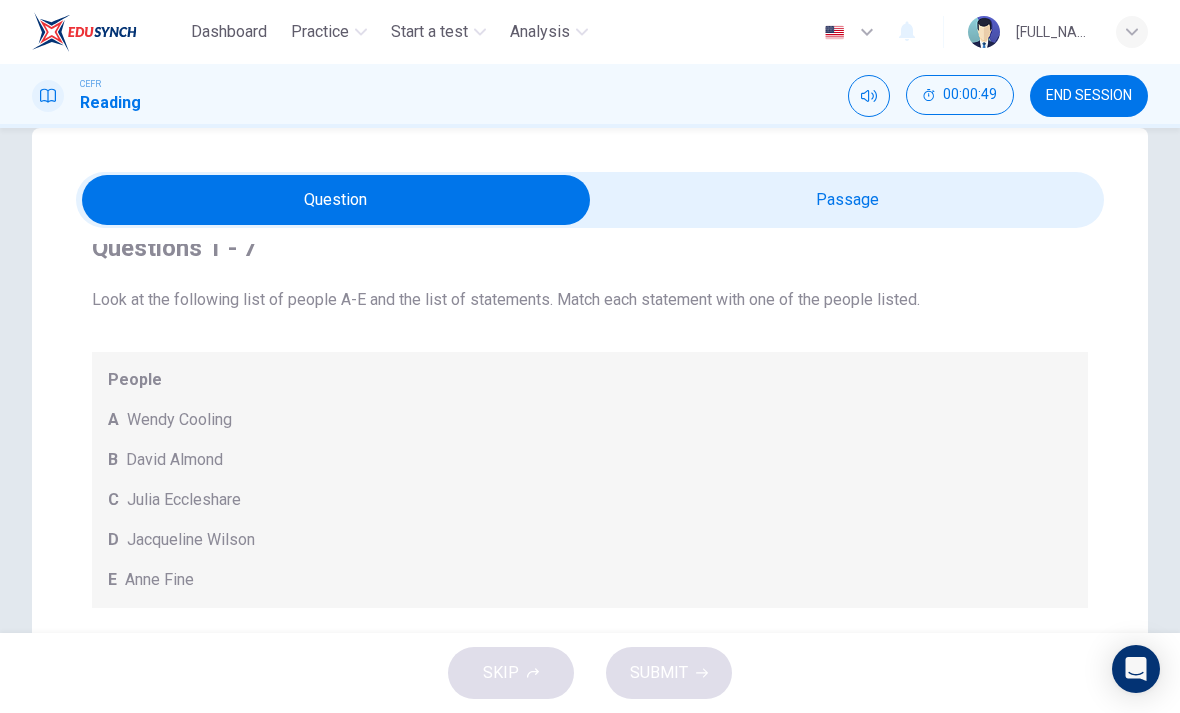 click on "Anne Fine" at bounding box center (179, 420) 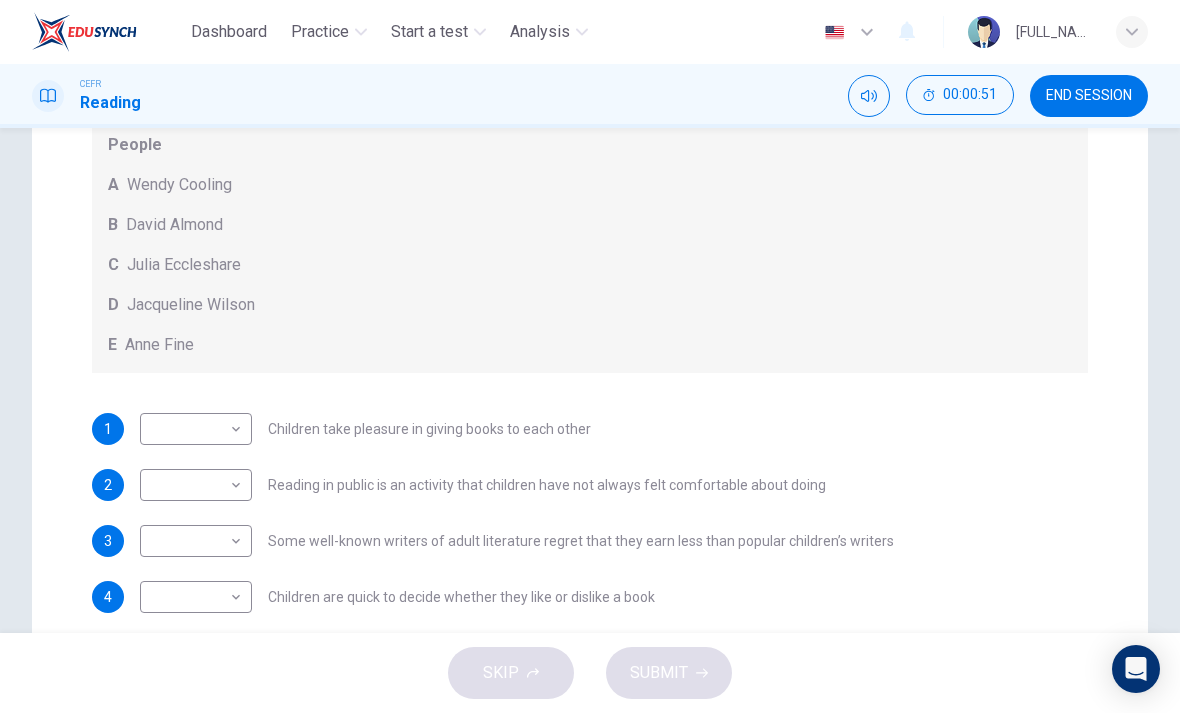 scroll, scrollTop: 274, scrollLeft: 0, axis: vertical 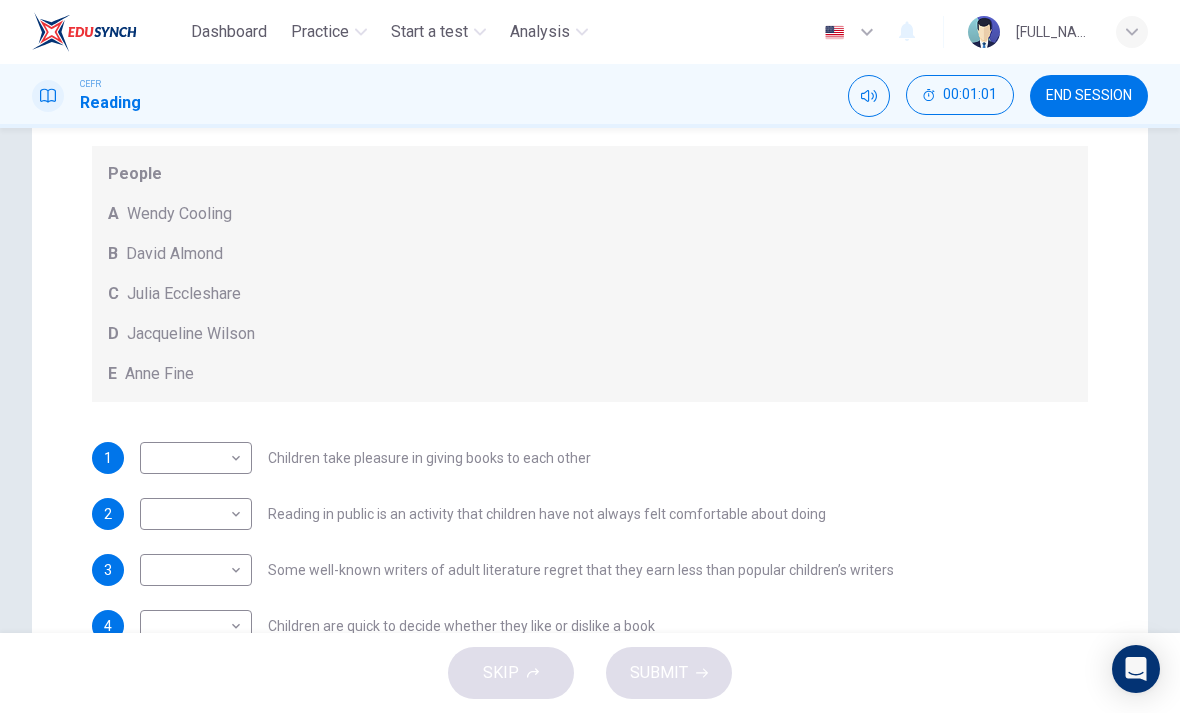click on "Dashboard Practice Start a test Analysis English en ​ [FULL_NAME] CEFR Reading 00:01:01 END SESSION Question Passage Questions 1 - 7 Look at the following list of people A-E and the list of statements. Match each statement with one of the people listed. People A Wendy Cooling B David Almond C Julia Eccleshare D Jacqueline Wilson E Anne Fine 1 ​ ​ Children take pleasure in giving books to each other 2 ​ ​ Reading in public is an activity that children have not always felt comfortable about doing 3 ​ ​ Some well-known writers of adult literature regret that they earn less than popular children’s writers 4 ​ ​ Children are quick to decide whether they like or dislike a book 5 ​ ​ Children will read many books by an author that they like 6 ​ ​ The public do not realise how much children read today 7 ​ ​ We are experiencing a rise in the popularity of children’s literature Twist in the Tale CLICK TO ZOOM Click to Zoom A B C D E F G H I J SKIP SUBMIT
2025" at bounding box center (590, 356) 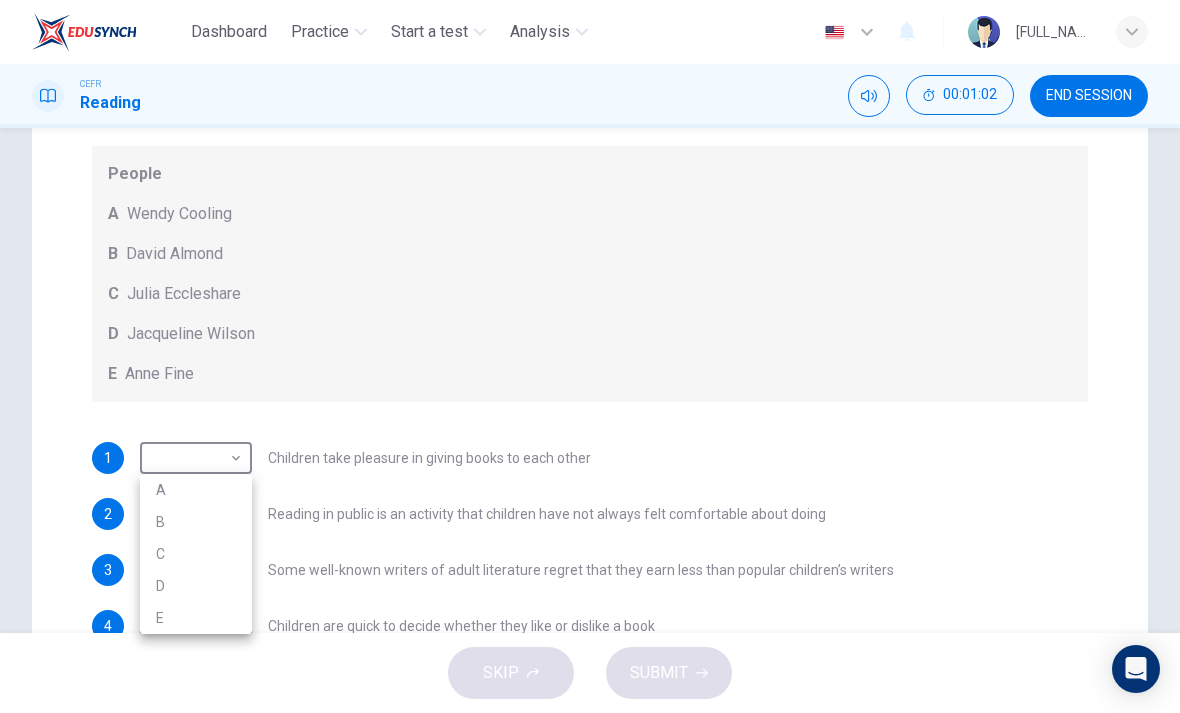 click on "A" at bounding box center (196, 490) 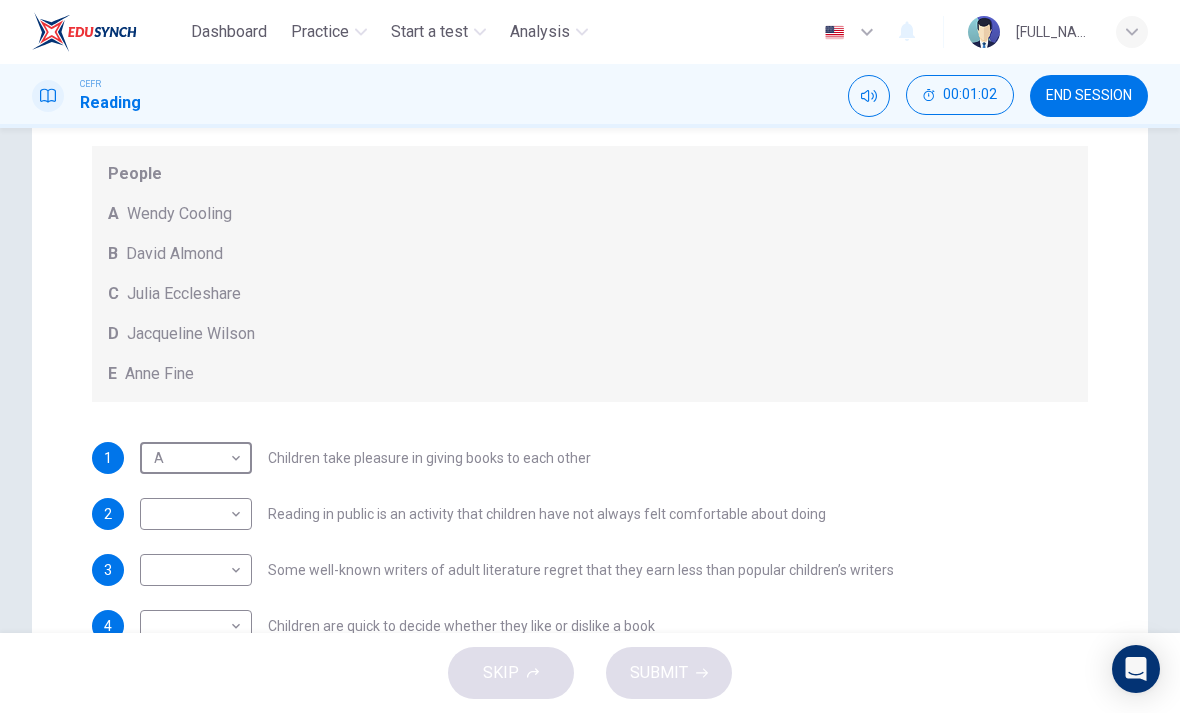 click on "Dashboard Practice Start a test Analysis English en ​ [FULL_NAME] CEFR Reading 00:01:02 END SESSION Question Passage Questions 1 - 7 Look at the following list of people A-E and the list of statements. Match each statement with one of the people listed. People A Wendy Cooling B David Almond C Julia Eccleshare D Jacqueline Wilson E Anne Fine 1 A A ​ Children take pleasure in giving books to each other 2 ​ ​ Reading in public is an activity that children have not always felt comfortable about doing 3 ​ ​ Some well-known writers of adult literature regret that they earn less than popular children’s writers 4 ​ ​ Children are quick to decide whether they like or dislike a book 5 ​ ​ Children will read many books by an author that they like 6 ​ ​ The public do not realise how much children read today 7 ​ ​ We are experiencing a rise in the popularity of children’s literature Twist in the Tale CLICK TO ZOOM Click to Zoom A B C D E F G H I J SKIP SUBMIT
2025" at bounding box center (590, 356) 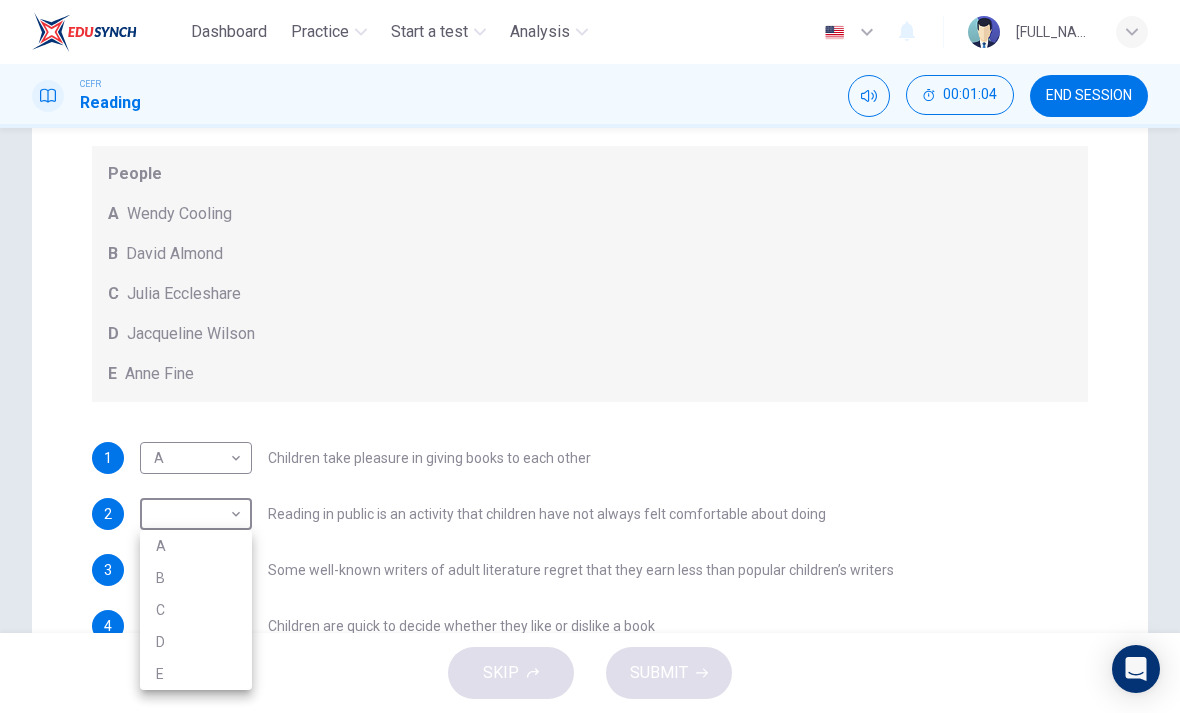 click on "B" at bounding box center (196, 578) 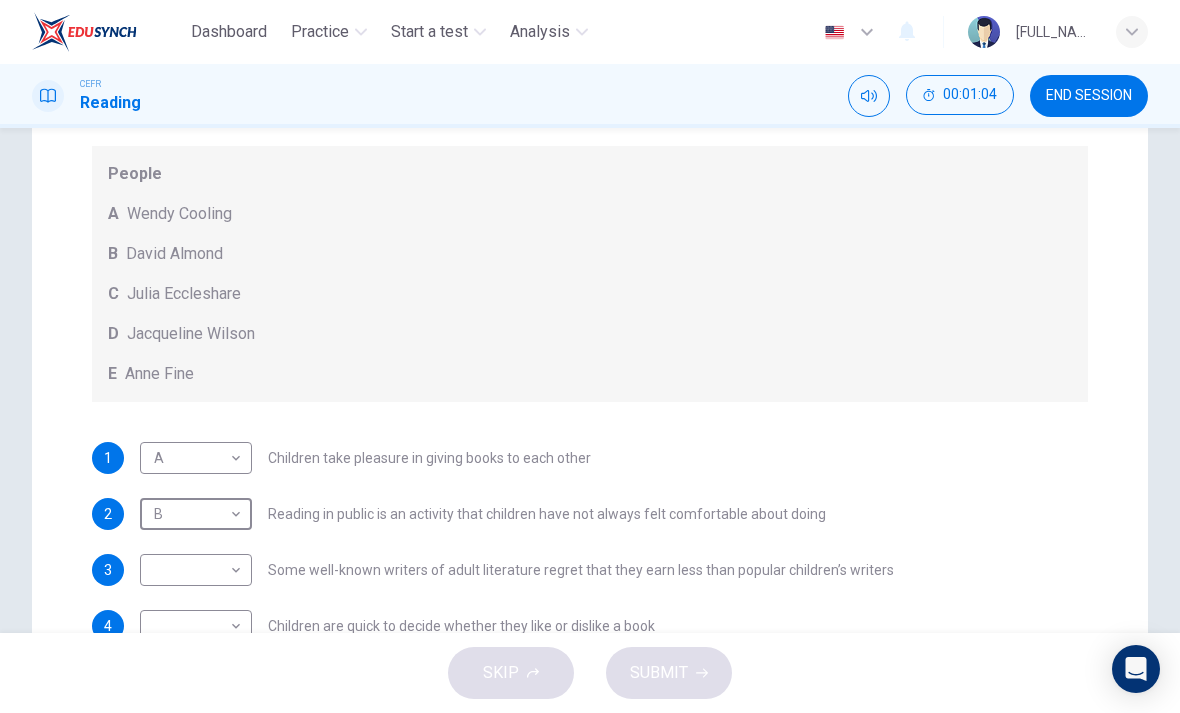 click on "Dashboard Practice Start a test Analysis English en ​ [FULL_NAME] CEFR Reading 00:01:04 END SESSION Question Passage Questions 1 - 7 Look at the following list of people A-E and the list of statements. Match each statement with one of the people listed. People A Wendy Cooling B David Almond C Julia Eccleshare D Jacqueline Wilson E Anne Fine 1 A A ​ Children take pleasure in giving books to each other 2 B B ​ Reading in public is an activity that children have not always felt comfortable about doing 3 ​ ​ Some well-known writers of adult literature regret that they earn less than popular children’s writers 4 ​ ​ Children are quick to decide whether they like or dislike a book 5 ​ ​ Children will read many books by an author that they like 6 ​ ​ The public do not realise how much children read today 7 ​ ​ We are experiencing a rise in the popularity of children’s literature Twist in the Tale CLICK TO ZOOM Click to Zoom A B C D E F G H I J SKIP SUBMIT
2025" at bounding box center (590, 356) 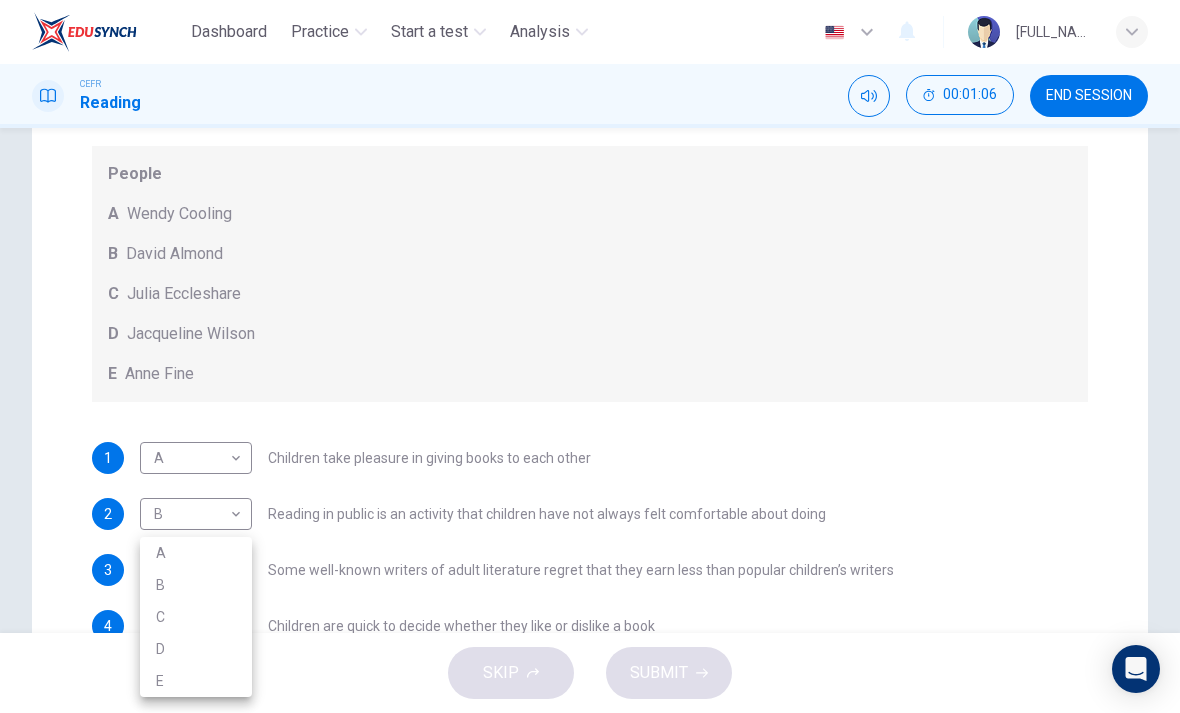 click at bounding box center (590, 356) 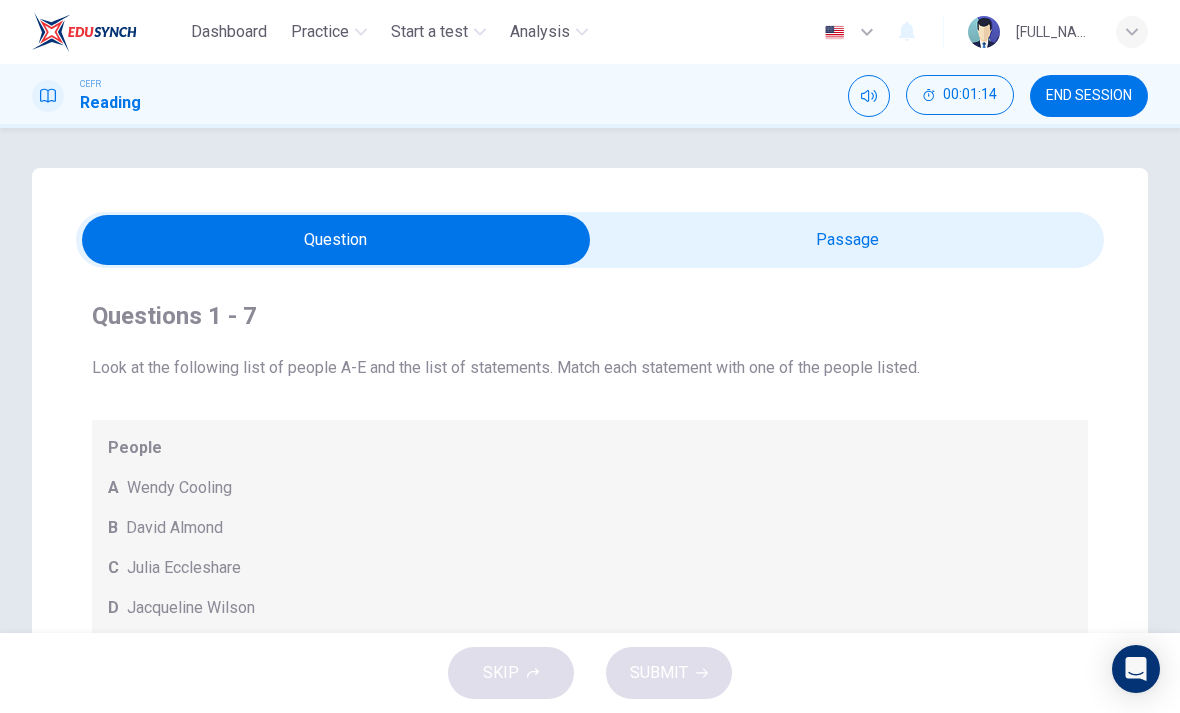 scroll, scrollTop: 0, scrollLeft: 0, axis: both 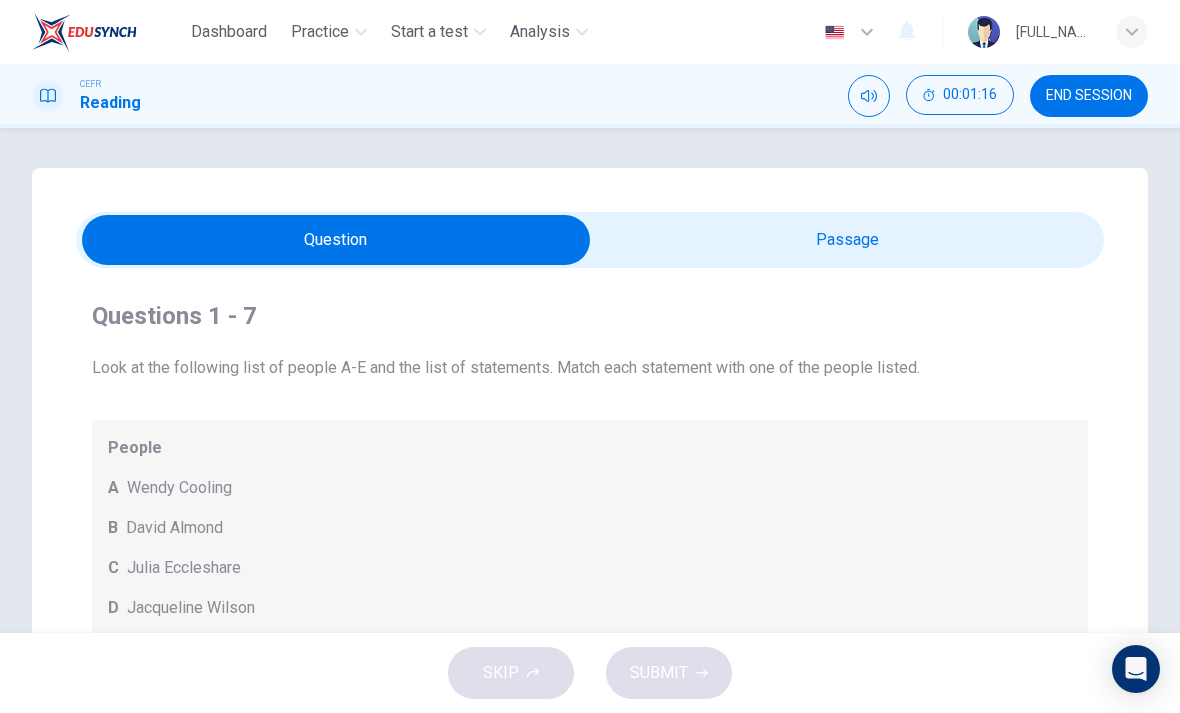 click at bounding box center (336, 240) 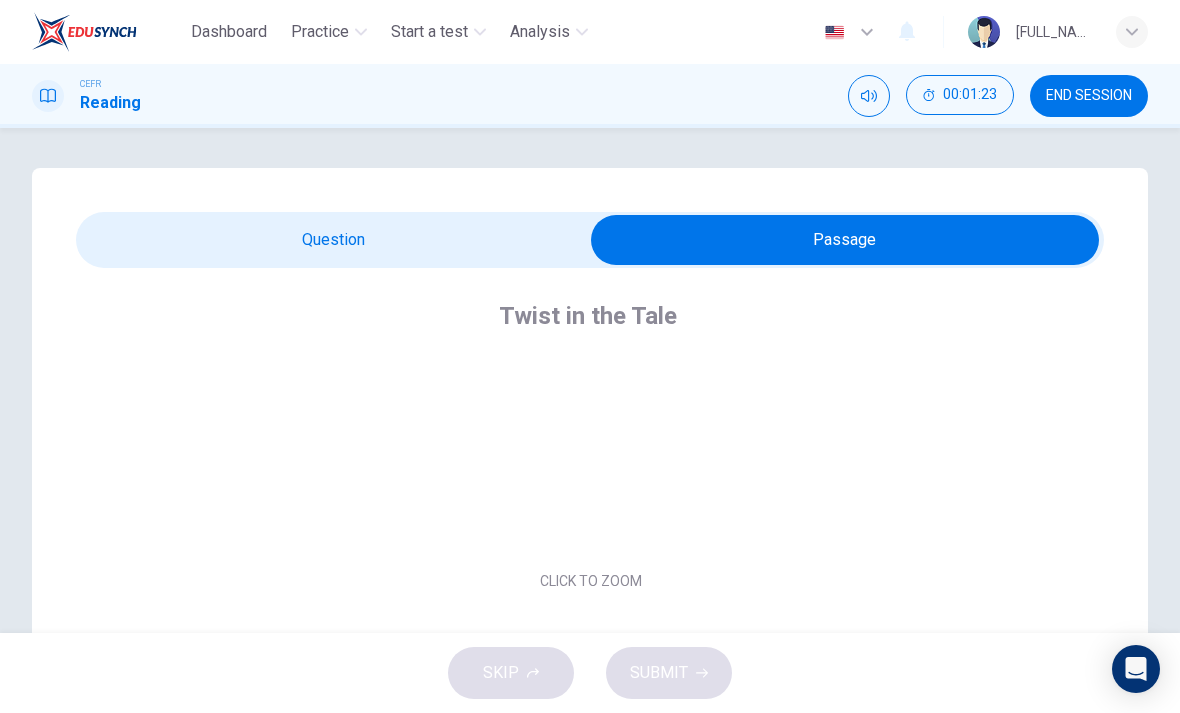 scroll, scrollTop: 102, scrollLeft: 0, axis: vertical 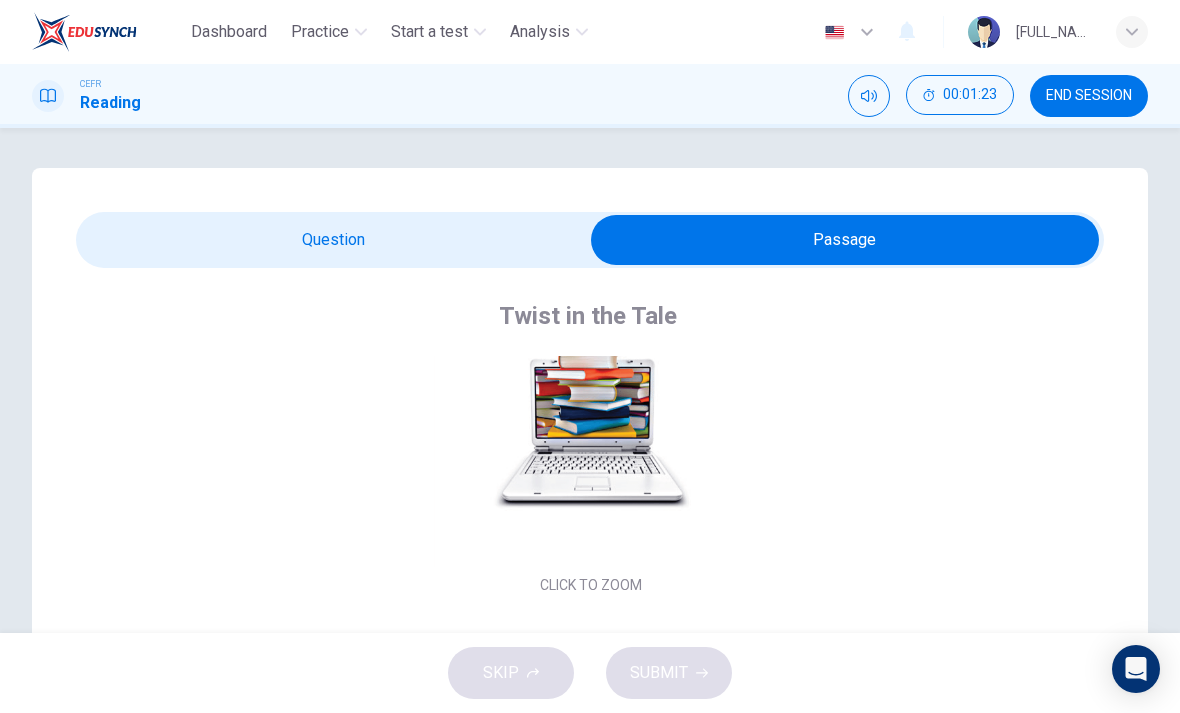 click at bounding box center [526, 427] 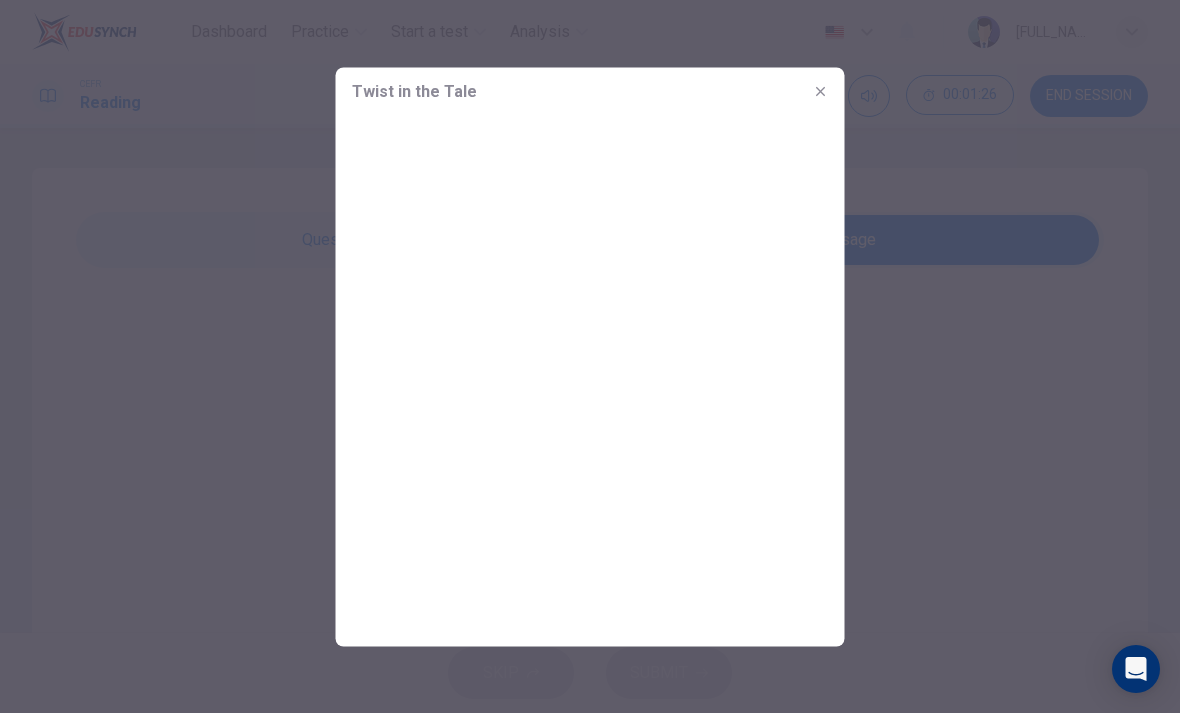 click at bounding box center [590, 380] 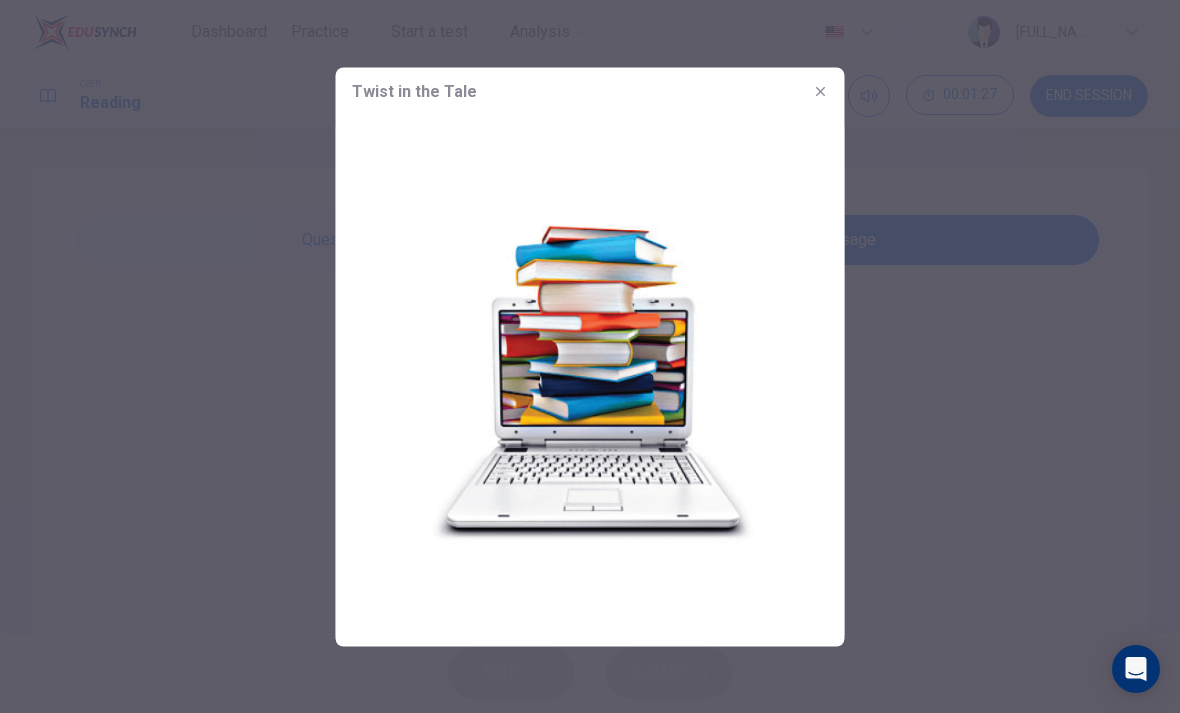 click at bounding box center [821, 91] 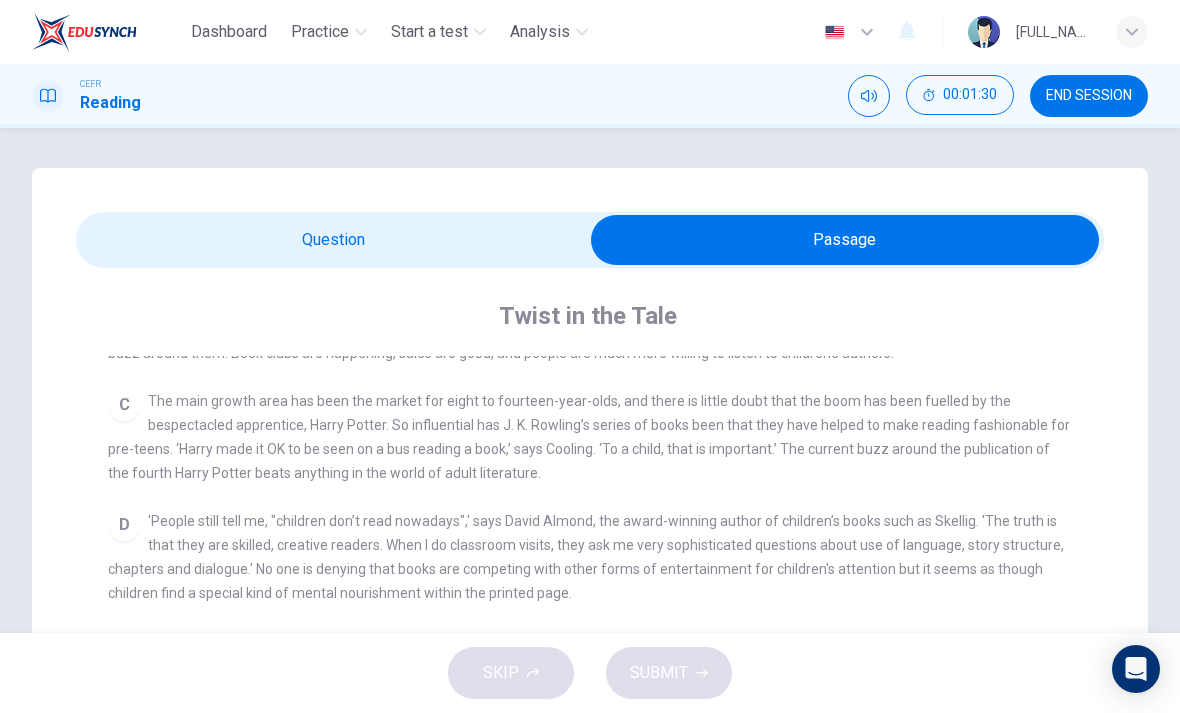 scroll, scrollTop: 572, scrollLeft: 0, axis: vertical 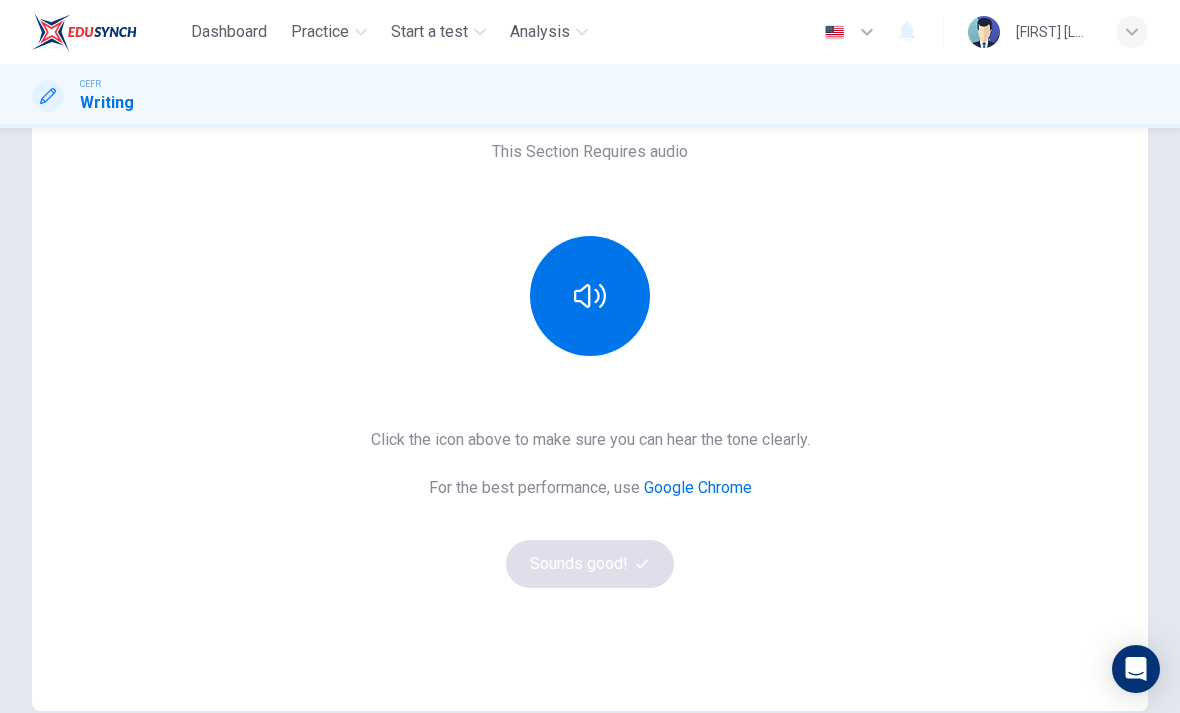 click at bounding box center (590, 296) 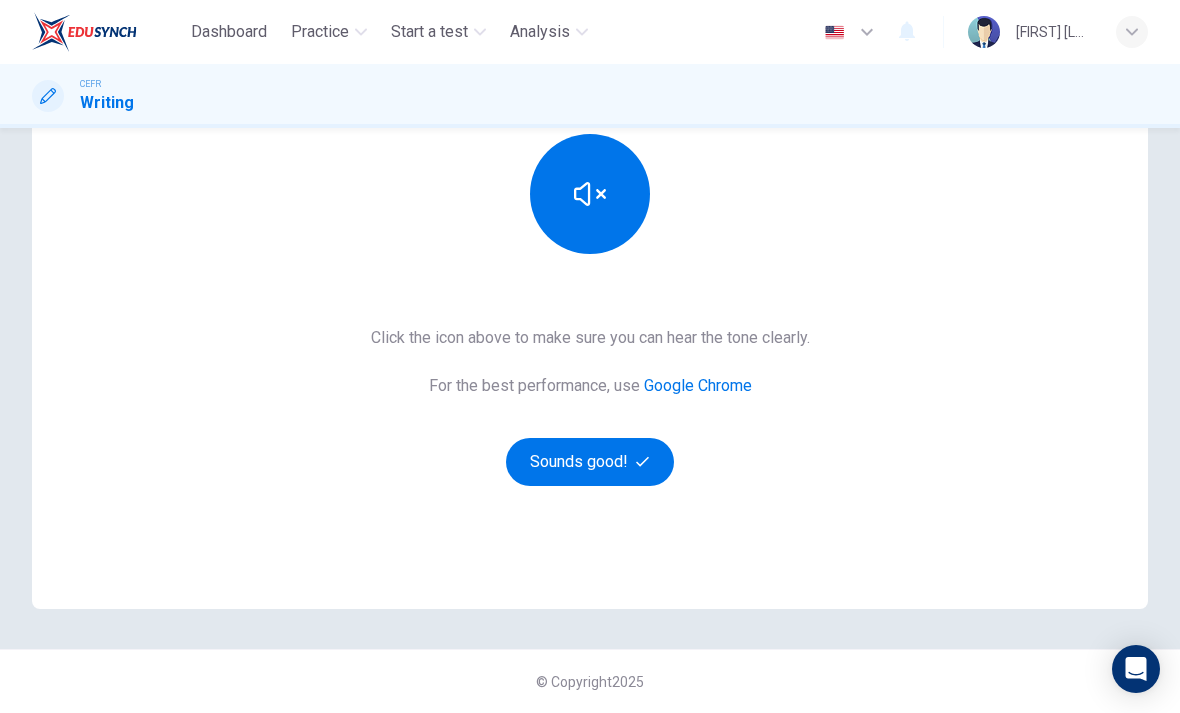 scroll, scrollTop: 254, scrollLeft: 0, axis: vertical 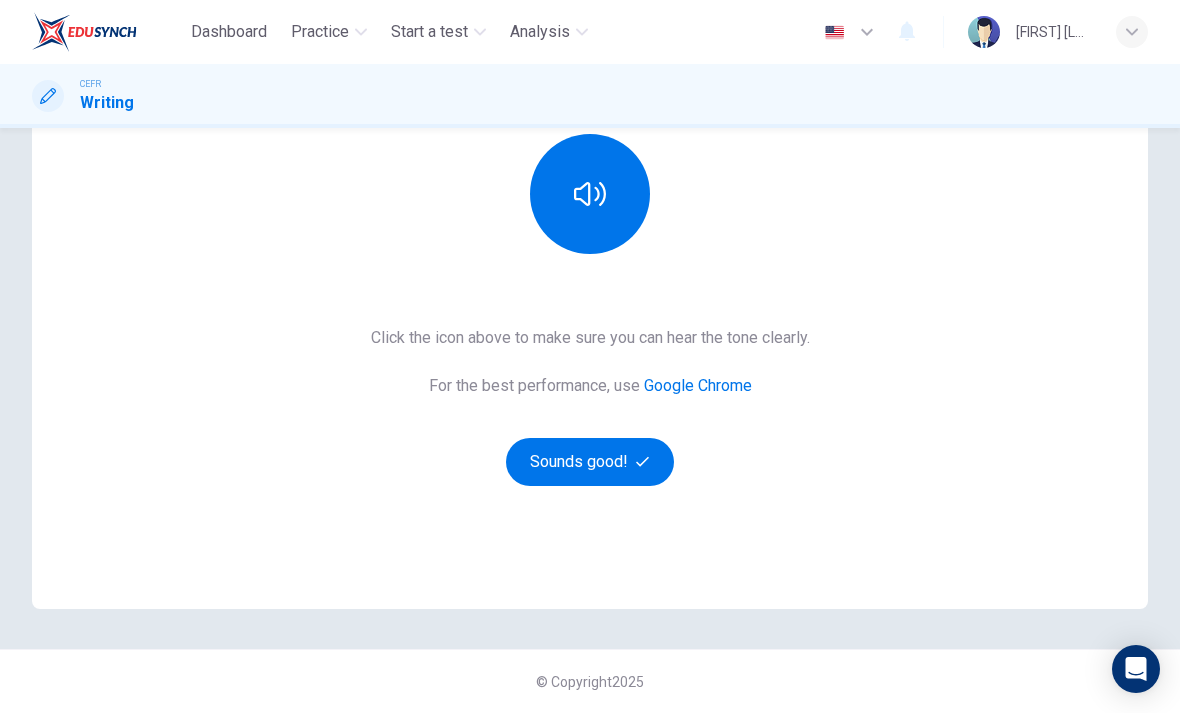 click at bounding box center (590, 194) 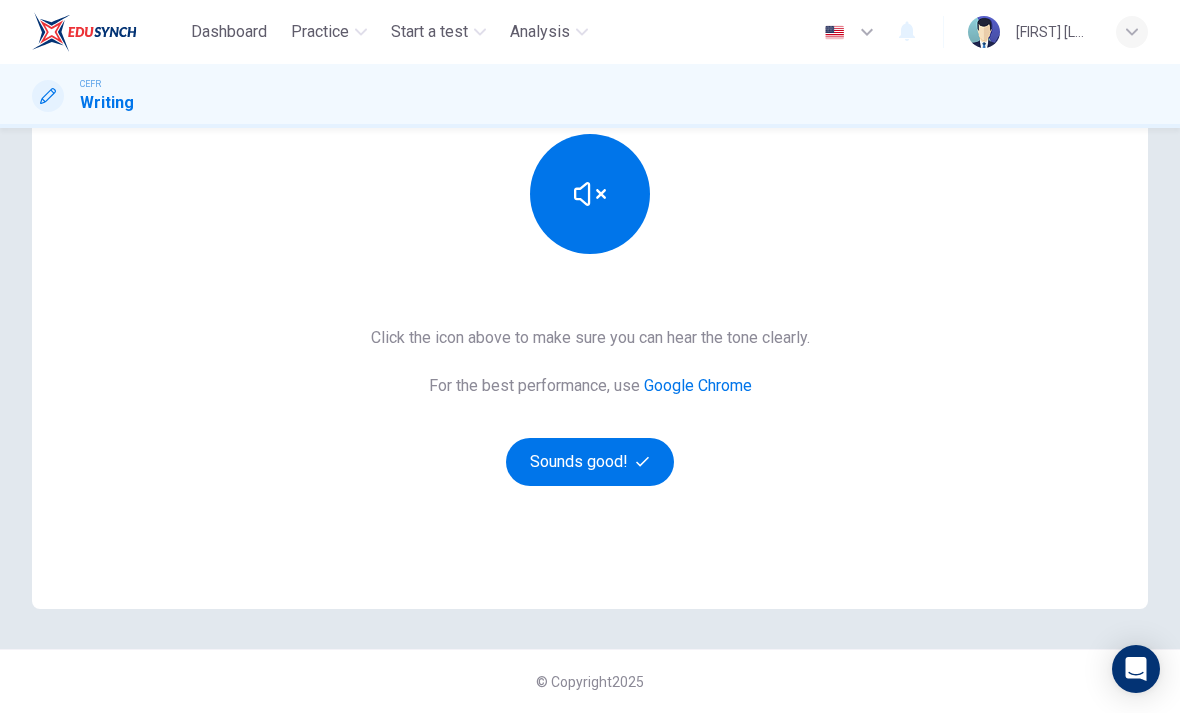 click at bounding box center (590, 194) 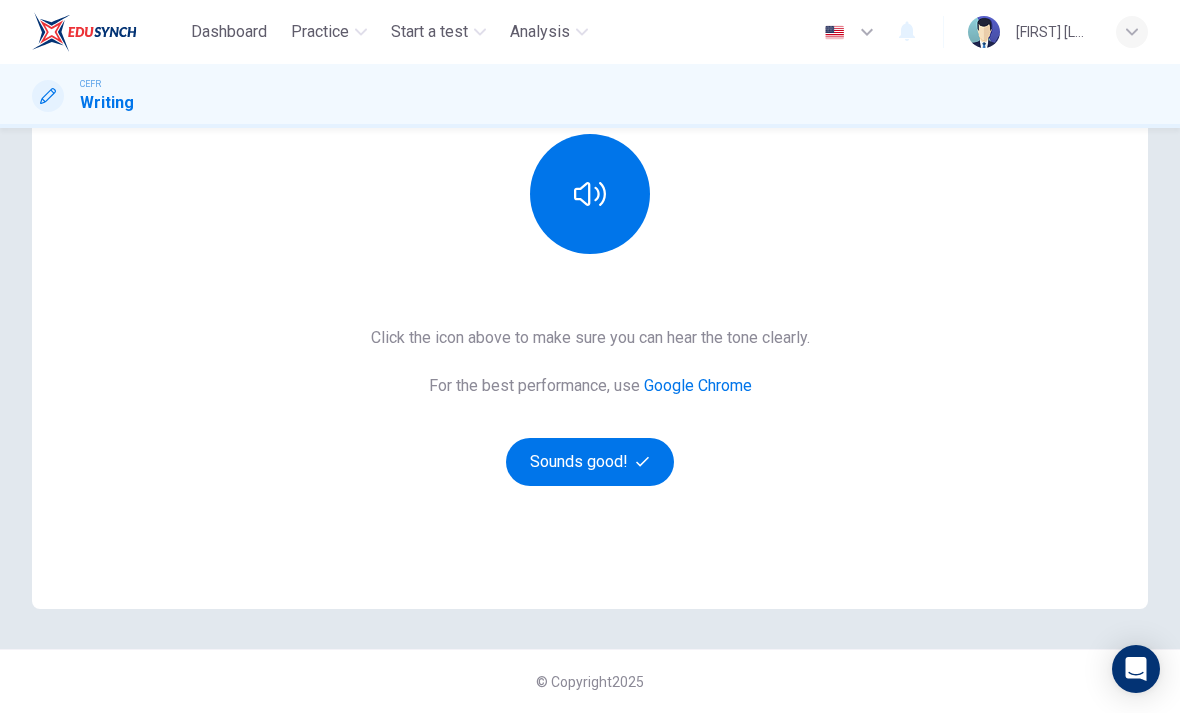click at bounding box center (590, 194) 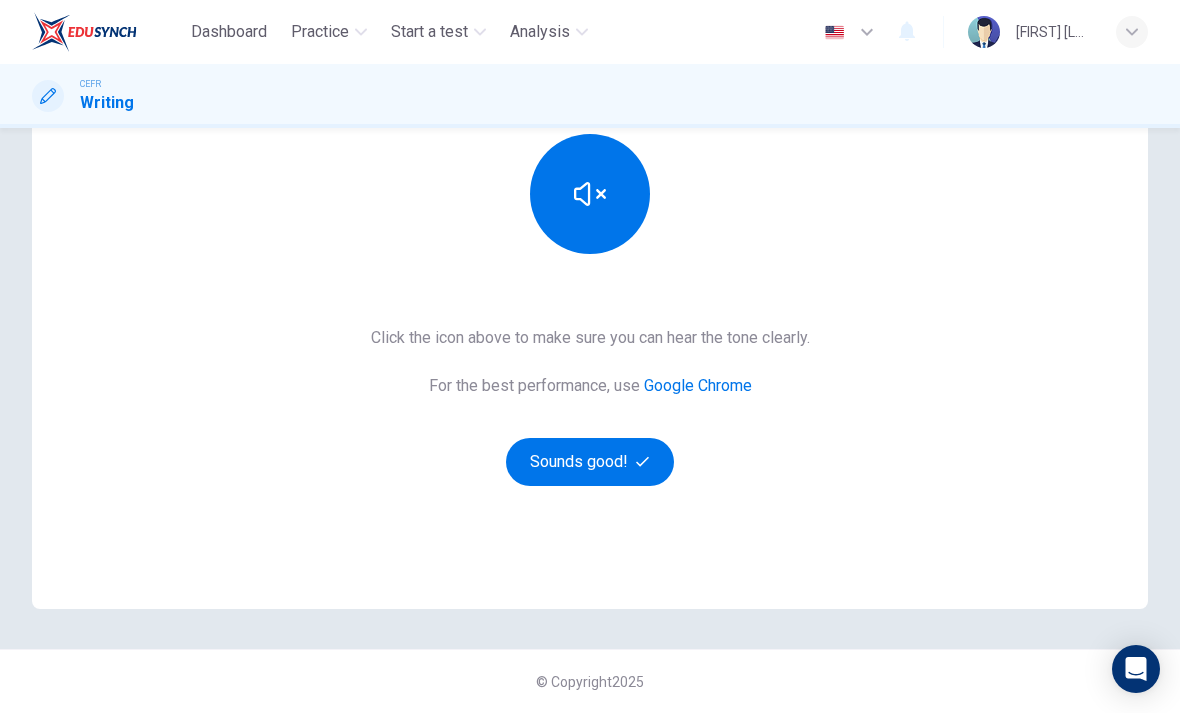 click on "Sounds good!" at bounding box center (590, 462) 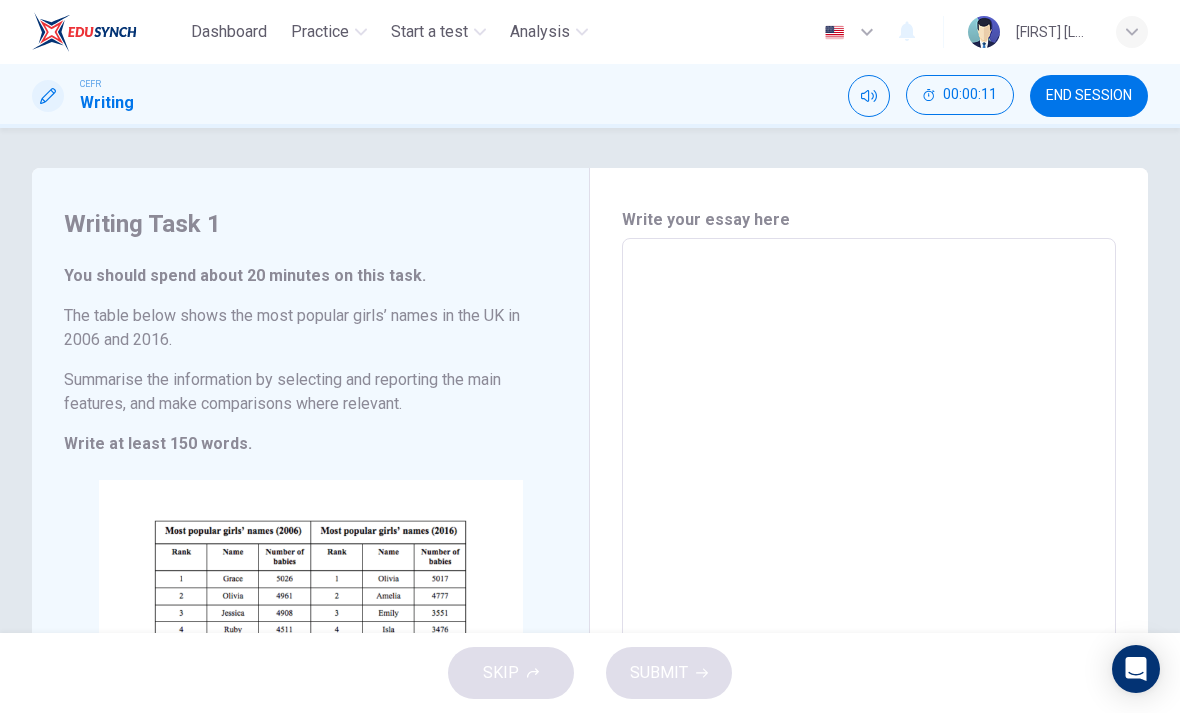 scroll, scrollTop: 0, scrollLeft: 0, axis: both 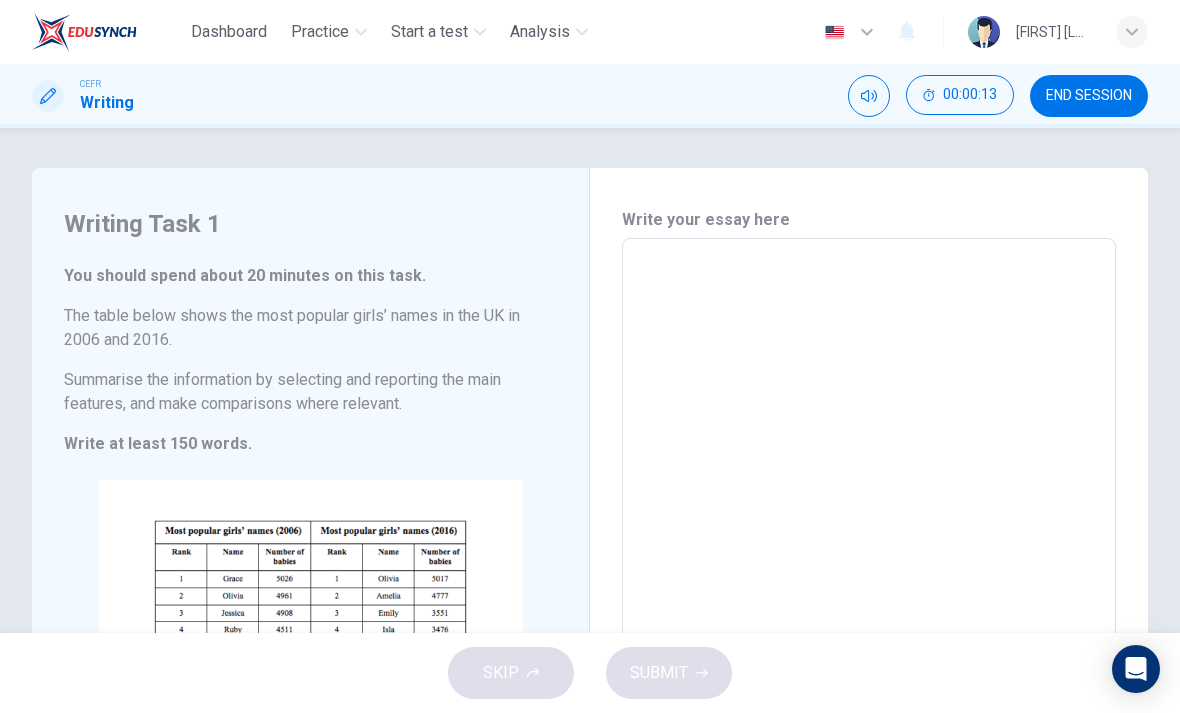 click on "Practice" at bounding box center (320, 32) 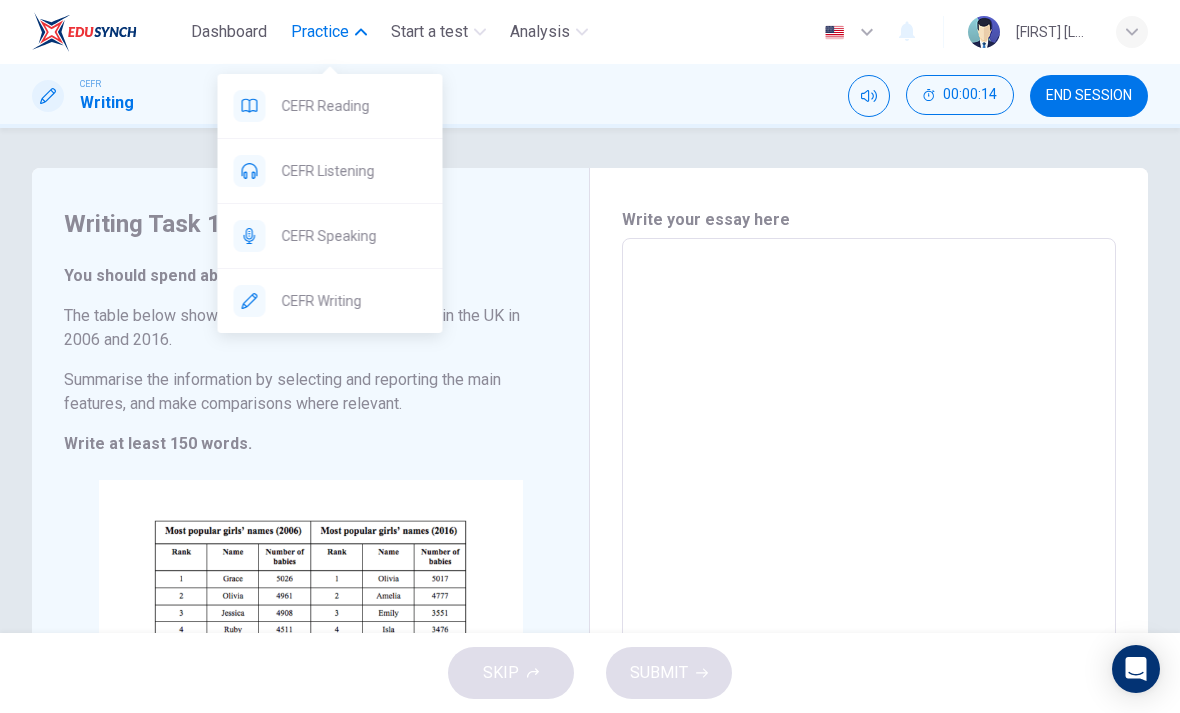 click on "CEFR Reading" at bounding box center (354, 106) 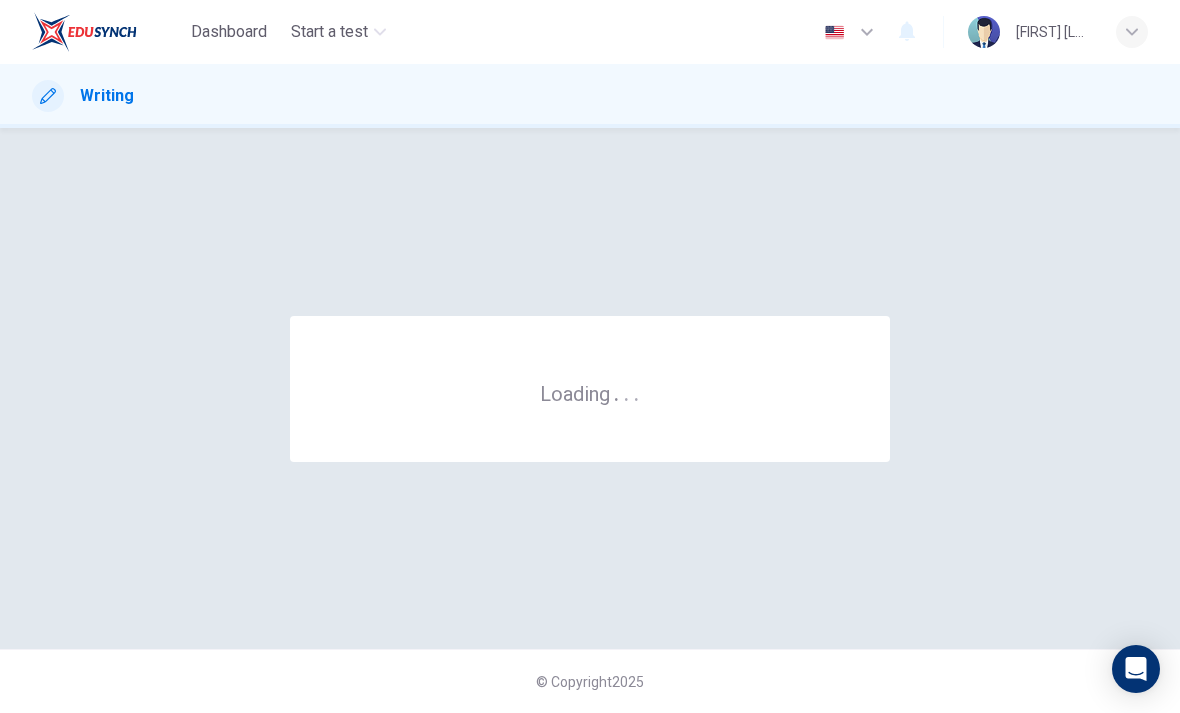 scroll, scrollTop: 0, scrollLeft: 0, axis: both 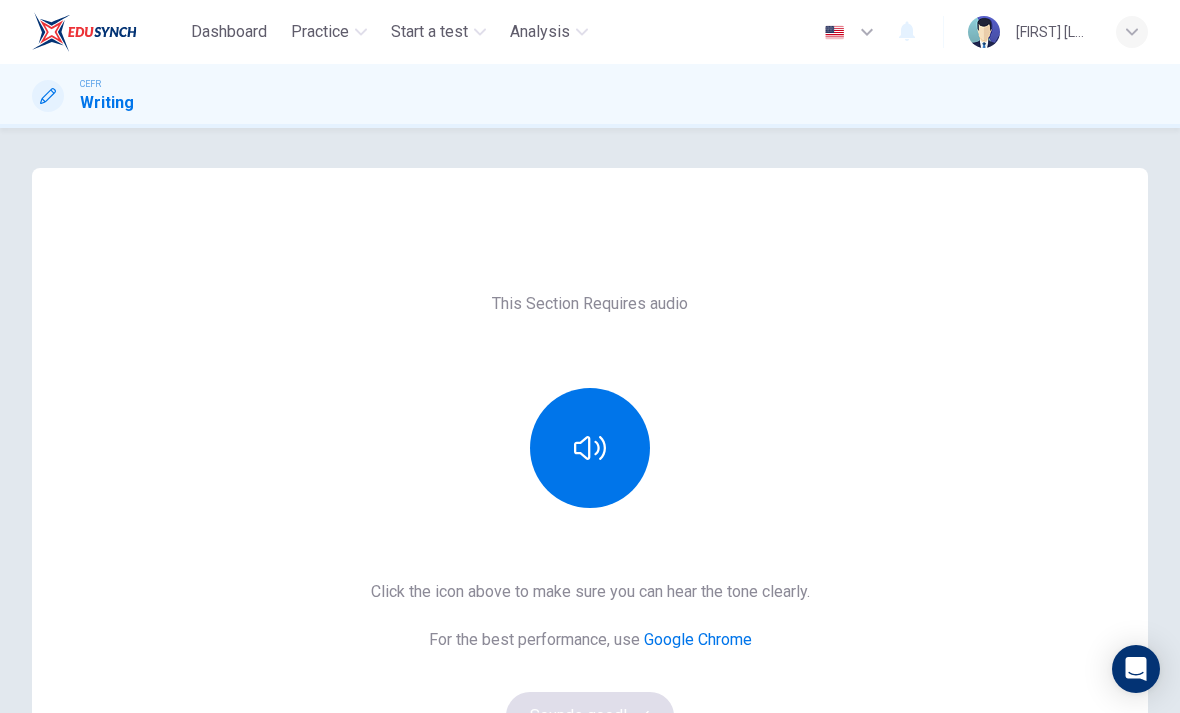 click on "Practice" at bounding box center (320, 32) 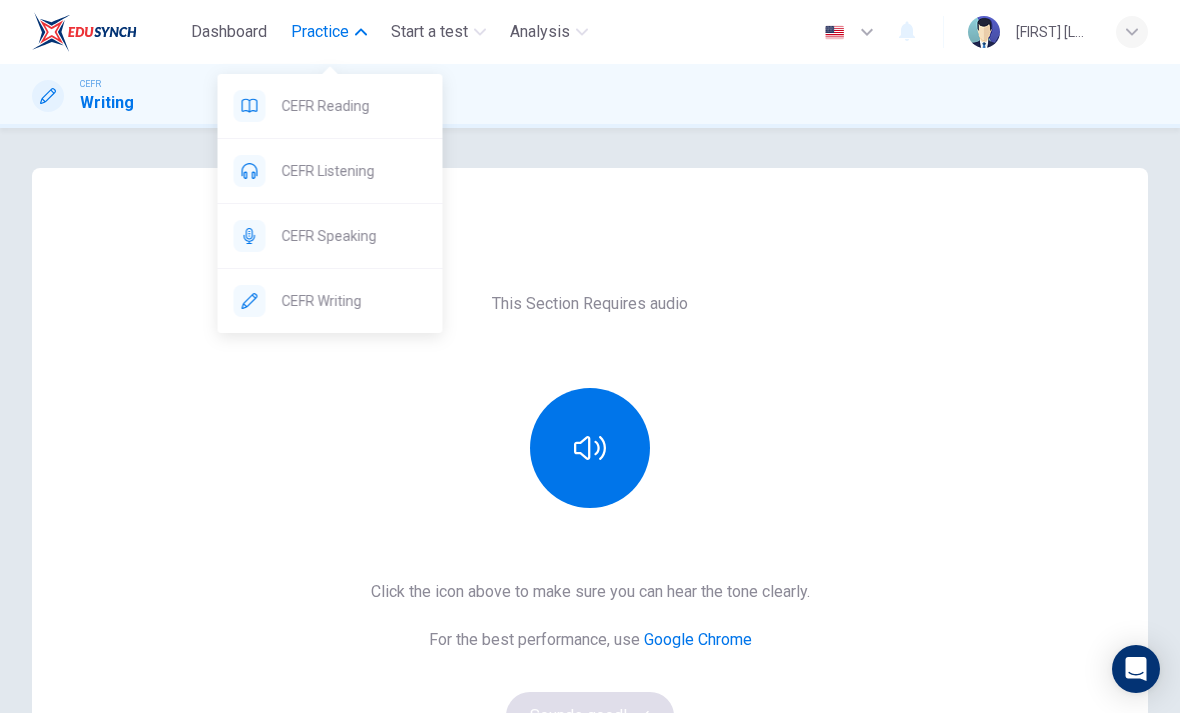 click on "CEFR Reading" at bounding box center [354, 106] 